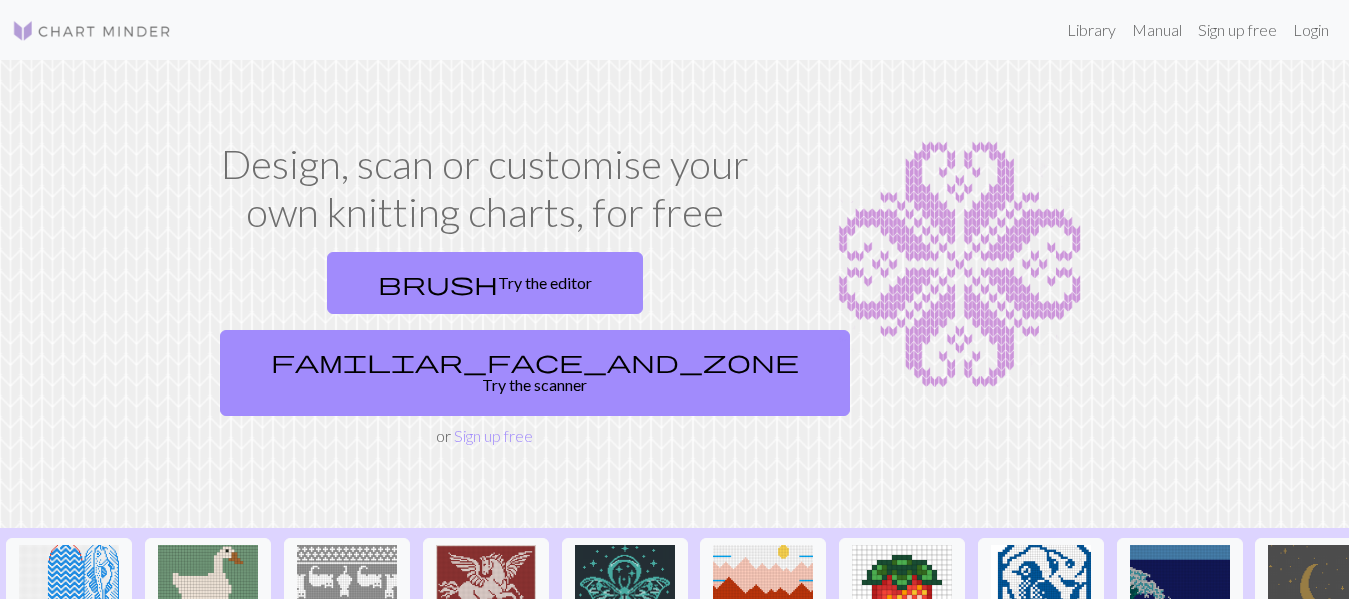 scroll, scrollTop: 0, scrollLeft: 0, axis: both 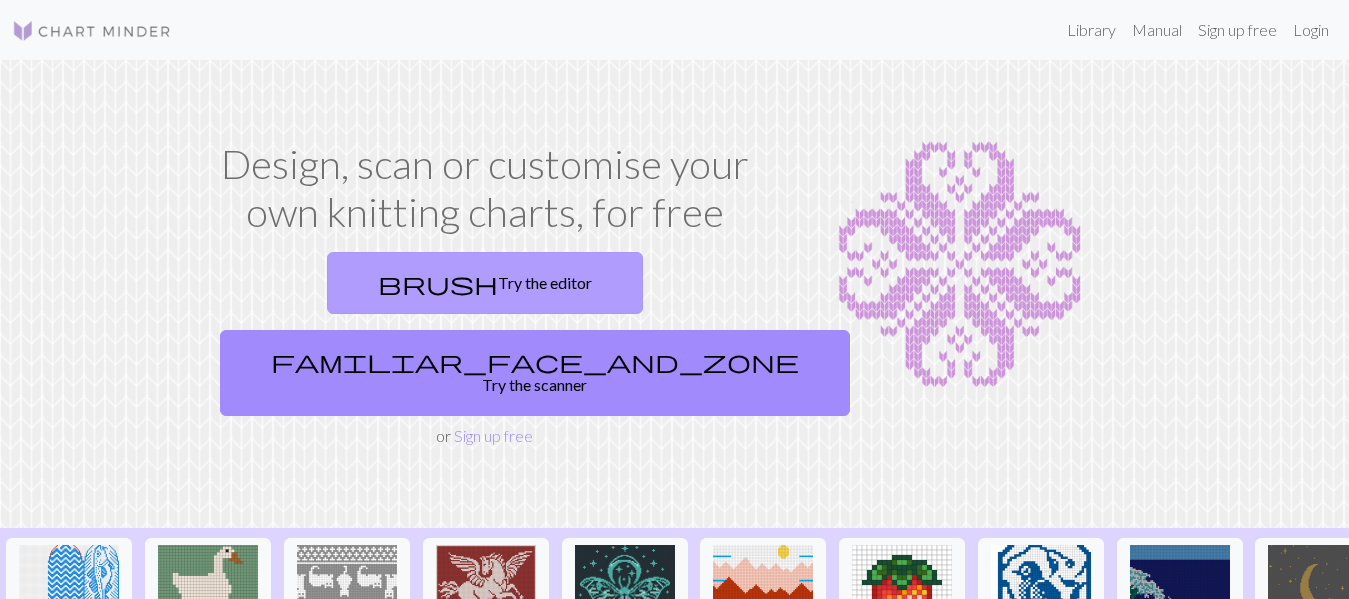 click on "brush  Try the editor" at bounding box center [485, 283] 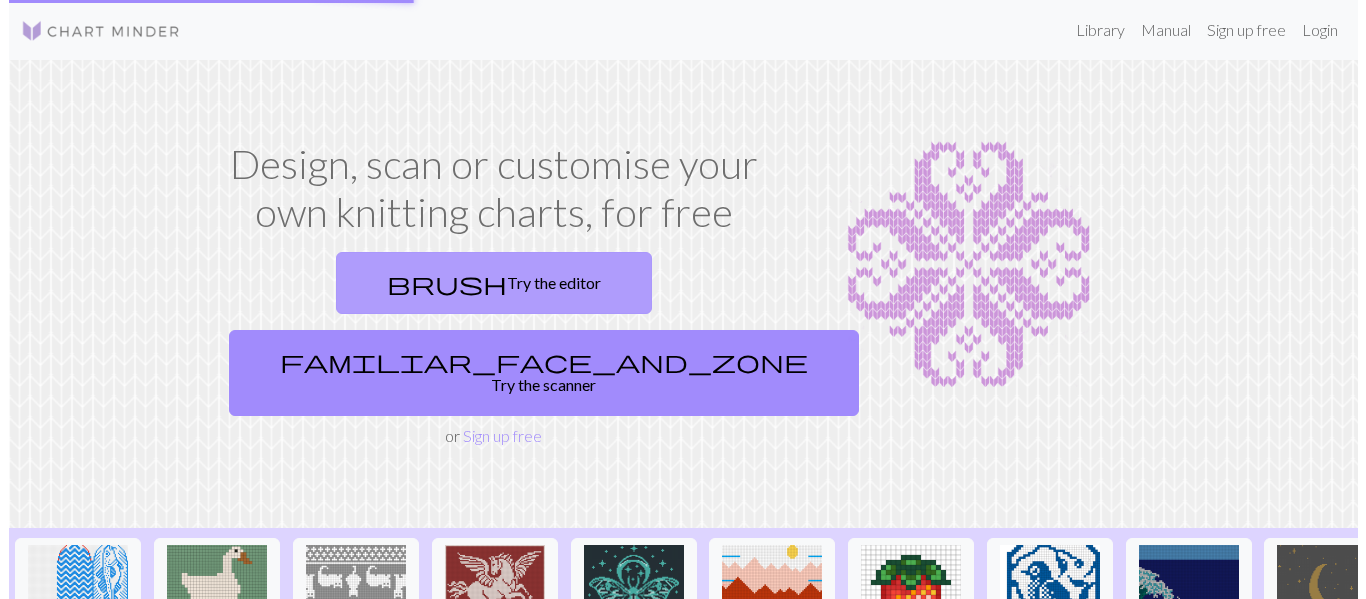 scroll, scrollTop: 0, scrollLeft: 0, axis: both 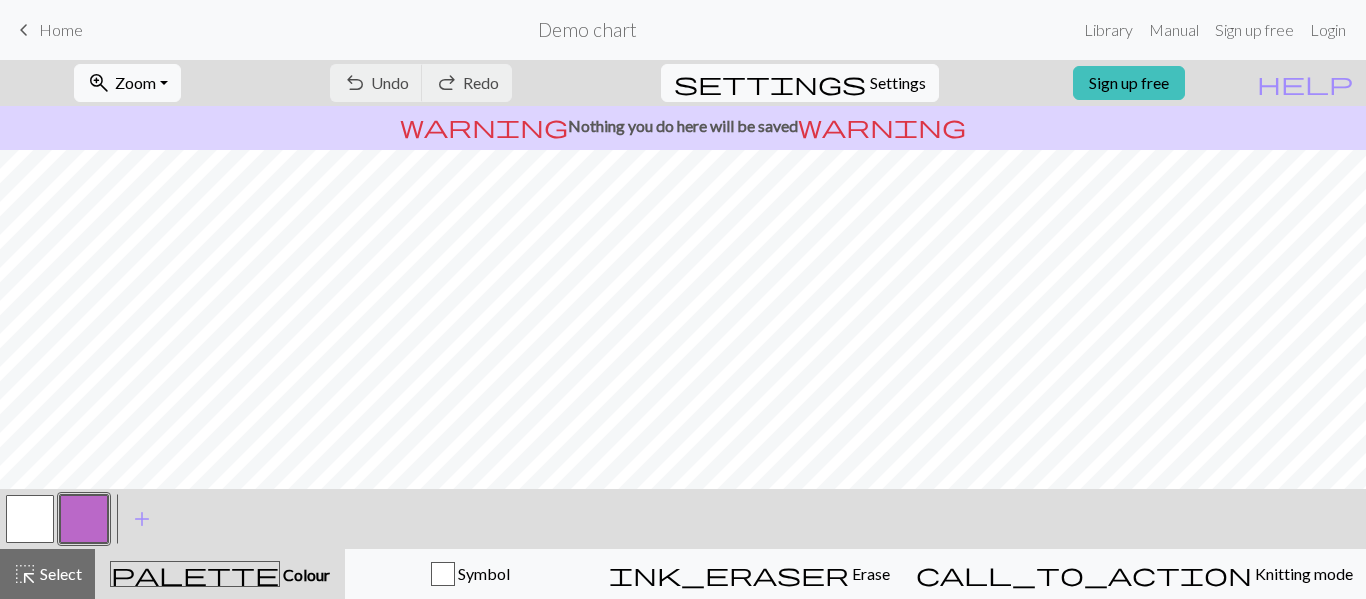 click at bounding box center [30, 519] 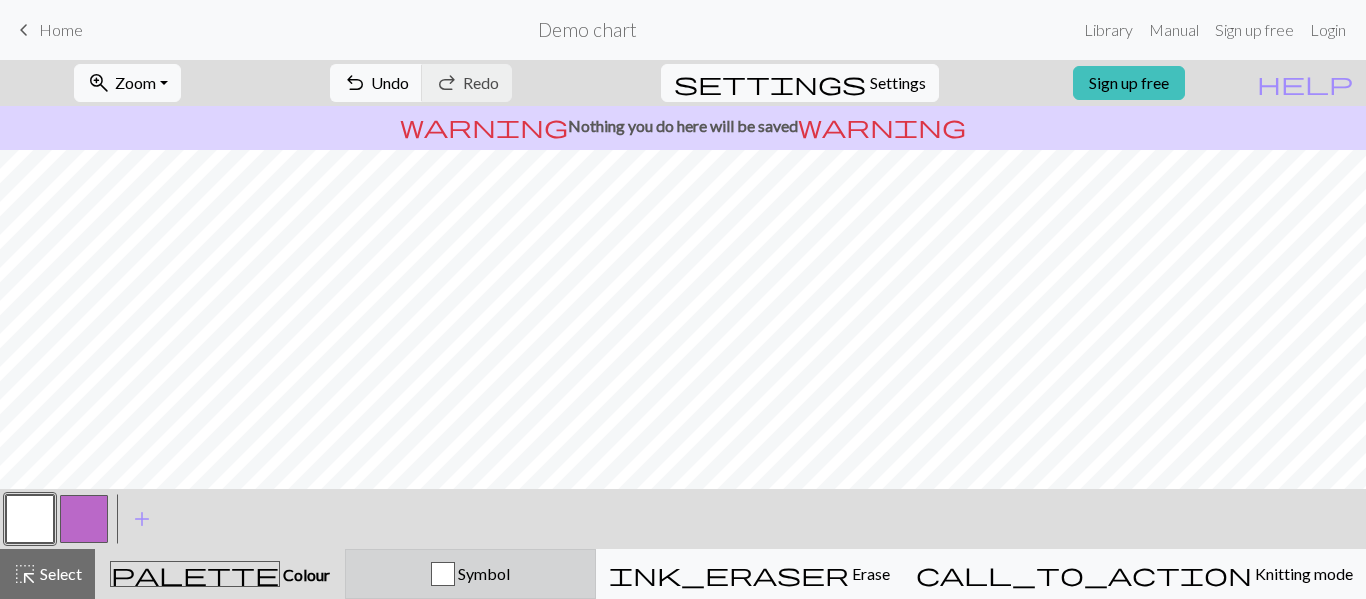 click on "Symbol" at bounding box center (470, 574) 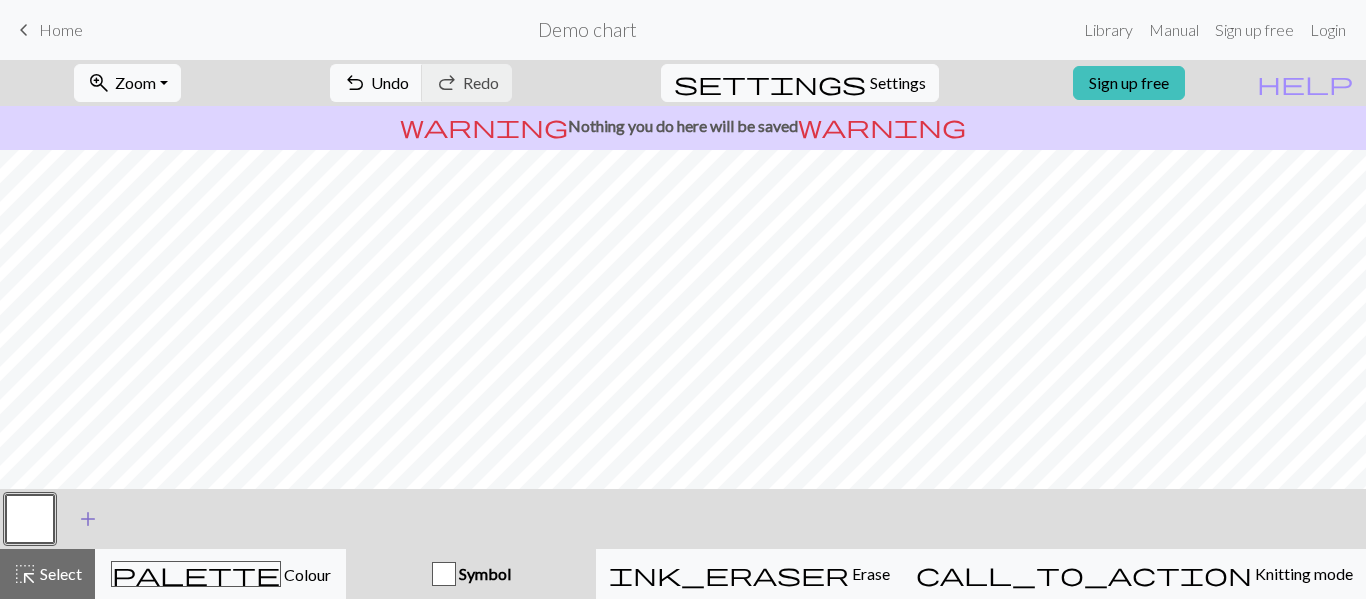 click on "add" at bounding box center [88, 519] 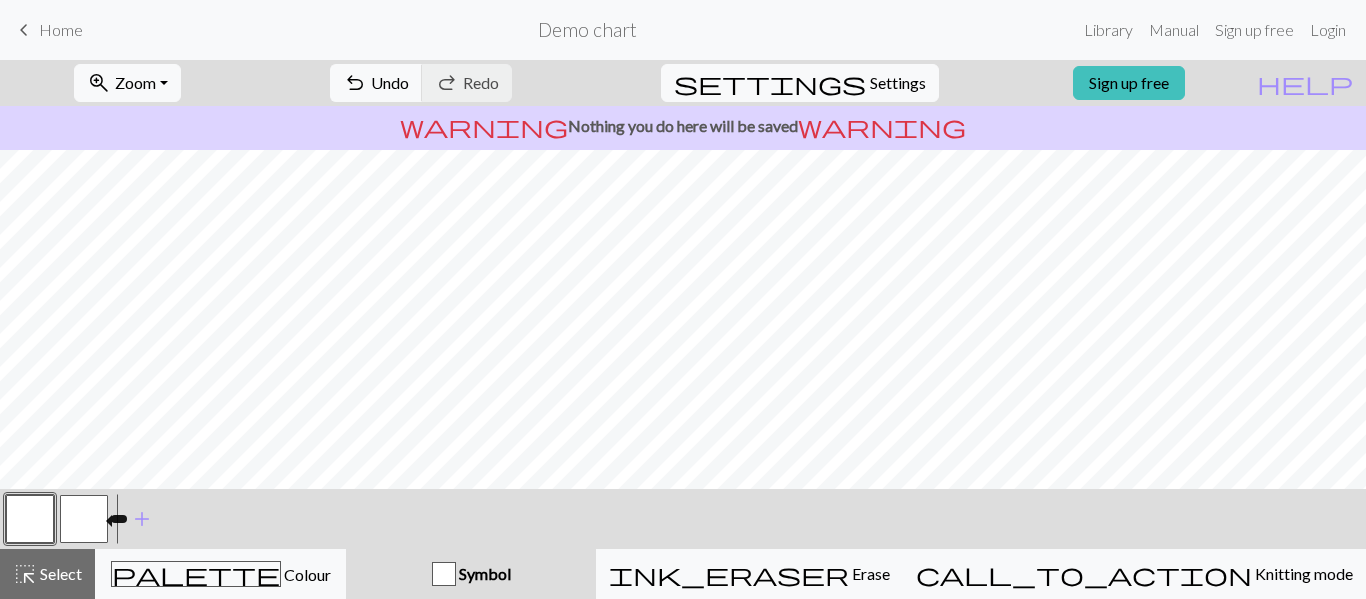 click at bounding box center (84, 519) 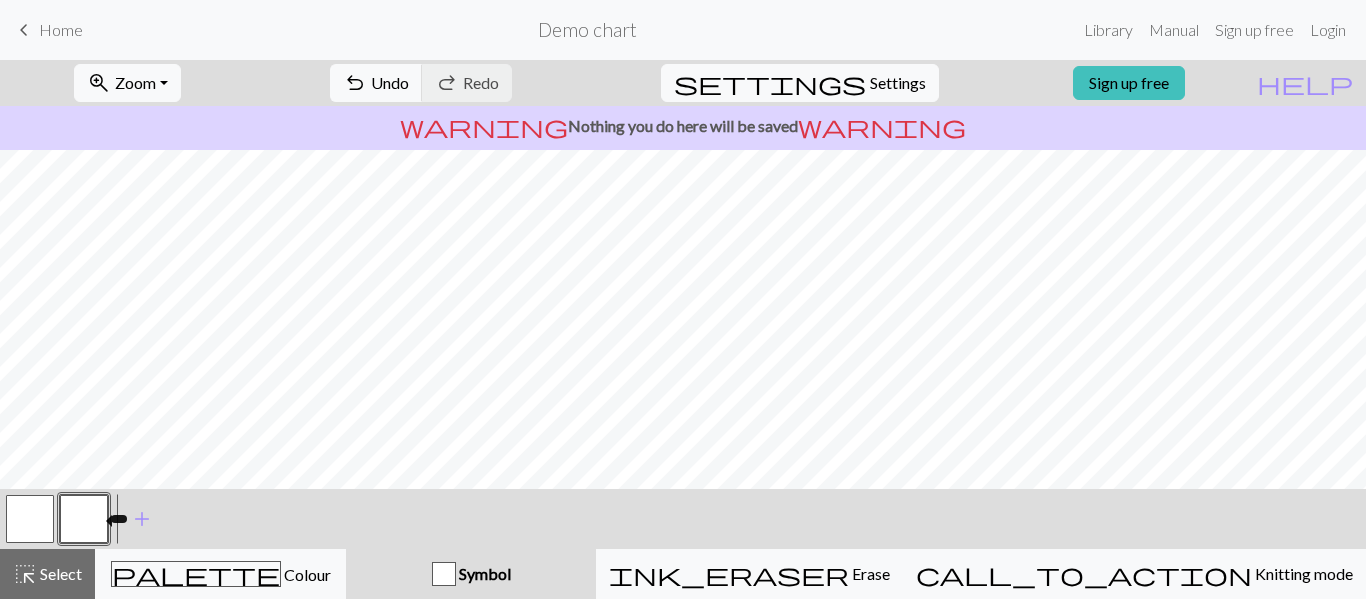 click at bounding box center (84, 519) 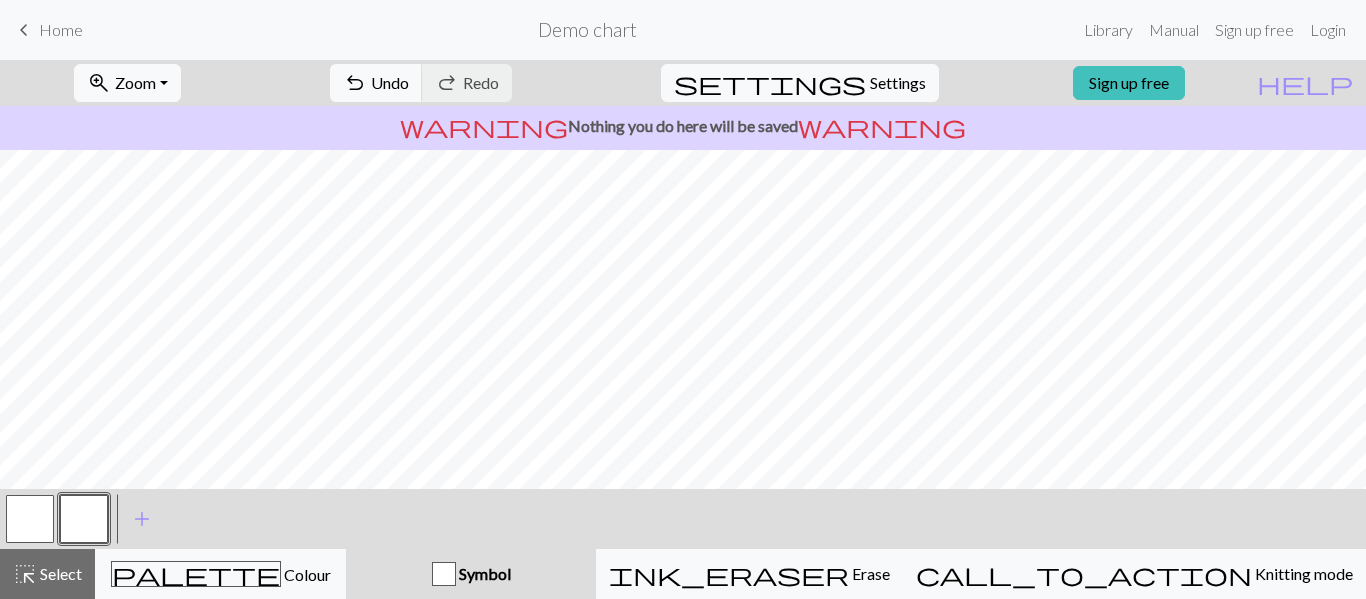 click at bounding box center [84, 519] 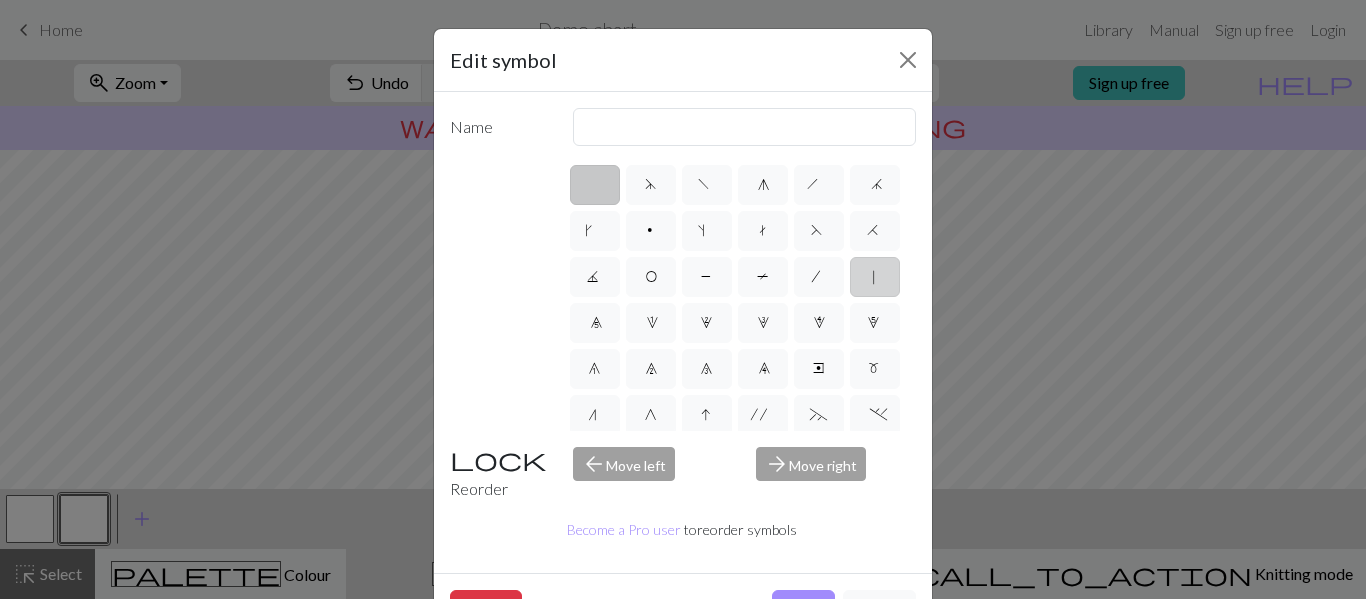 click on "|" at bounding box center (874, 279) 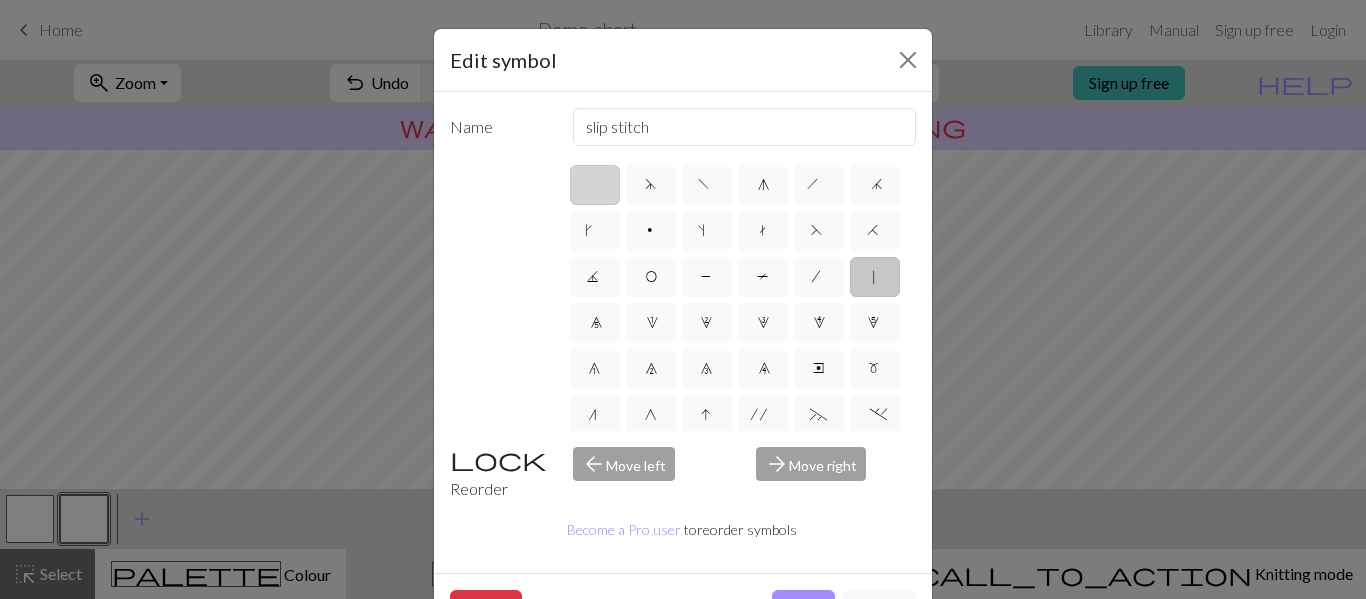 click at bounding box center [595, 185] 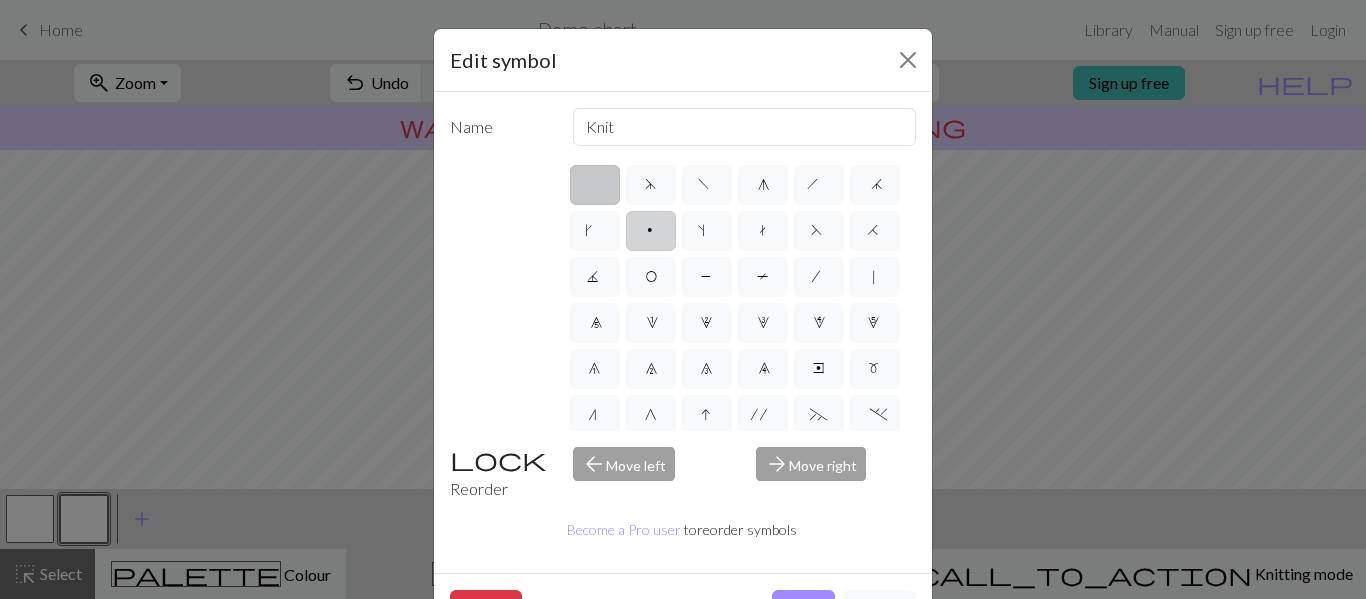 click on "p" at bounding box center (651, 233) 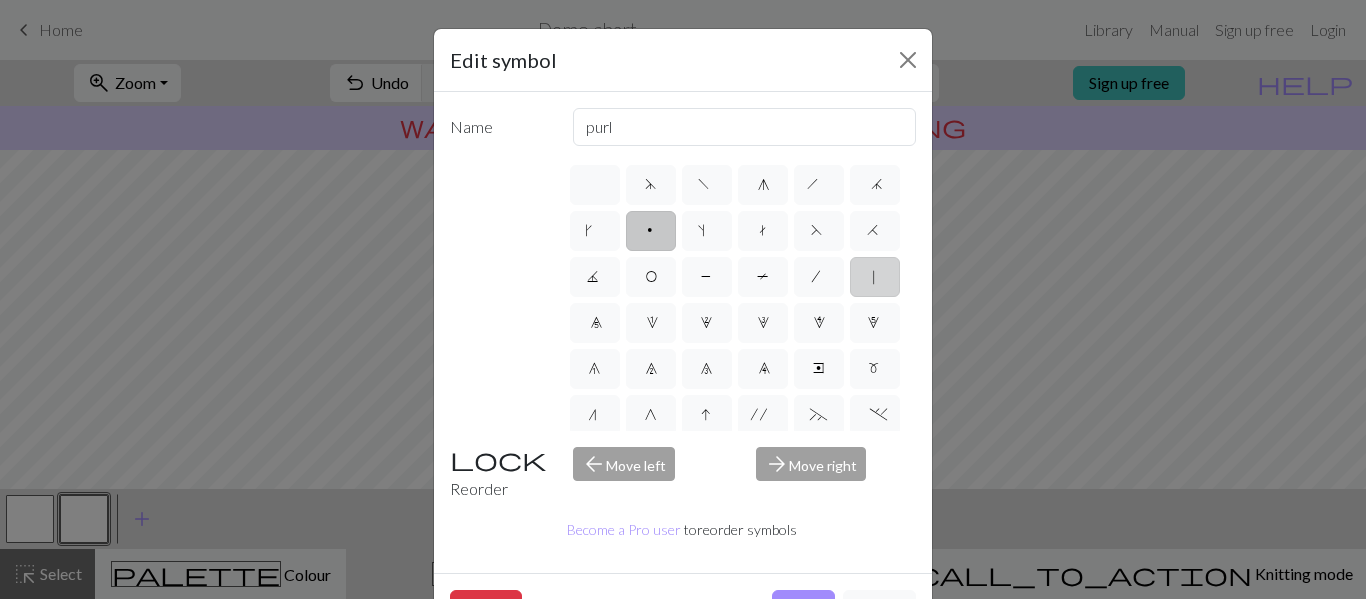 click on "|" at bounding box center [874, 279] 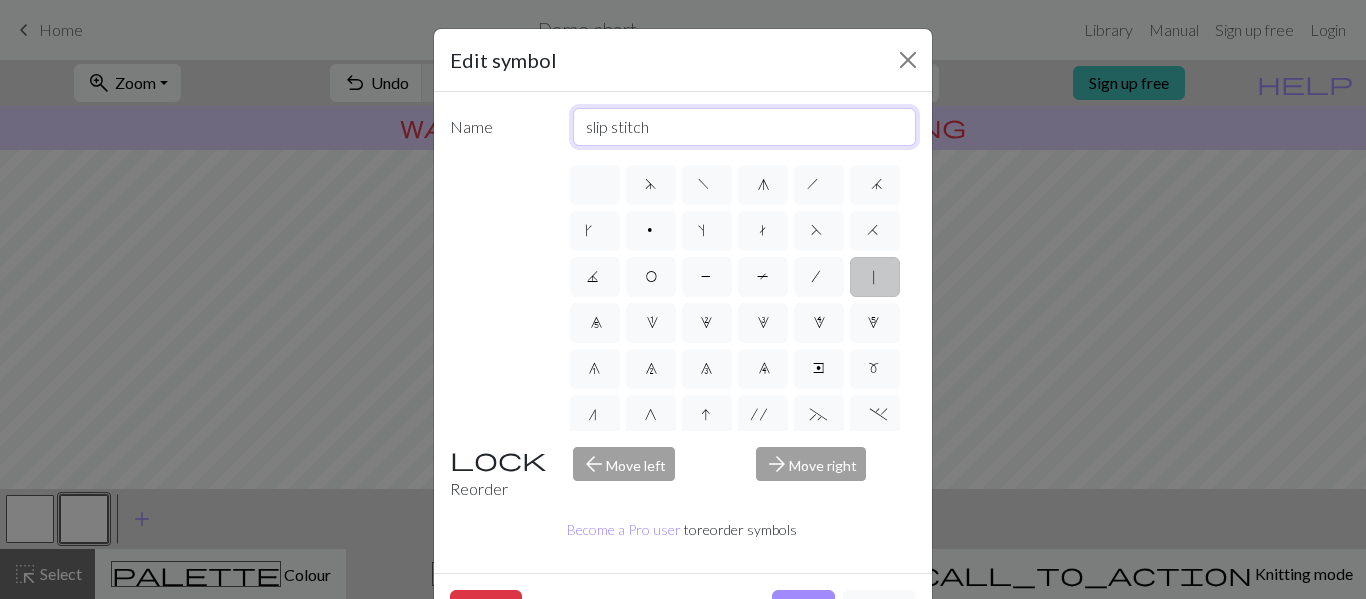 click on "slip stitch" at bounding box center [745, 127] 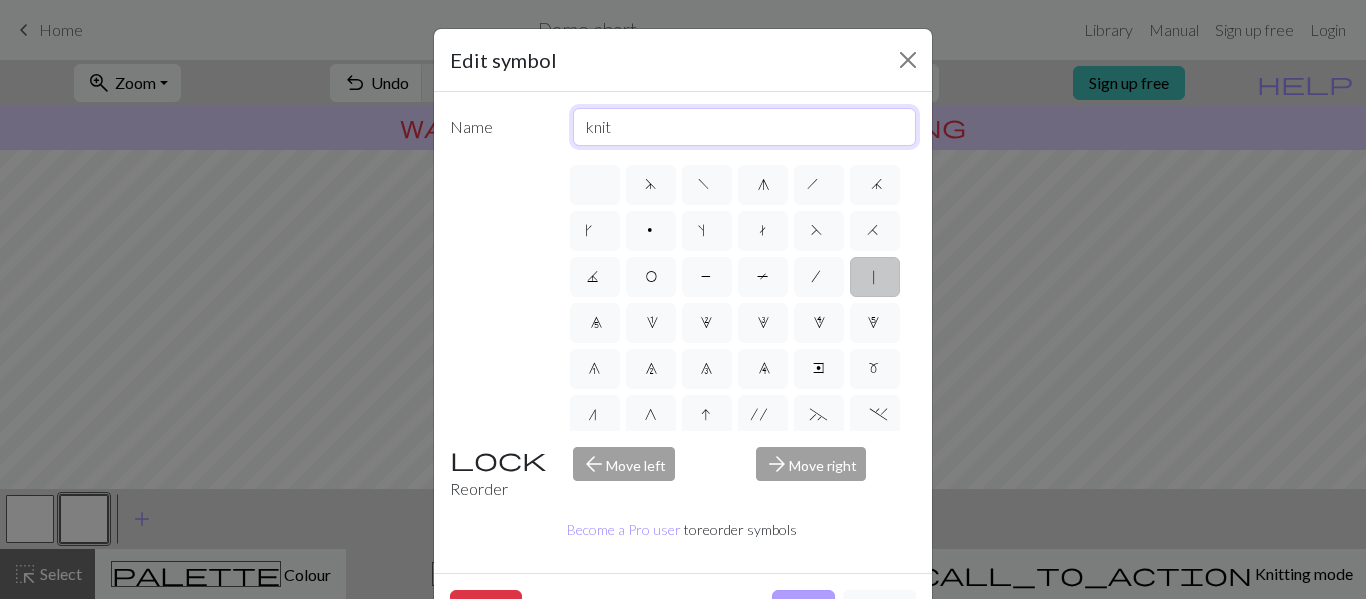 type on "knit" 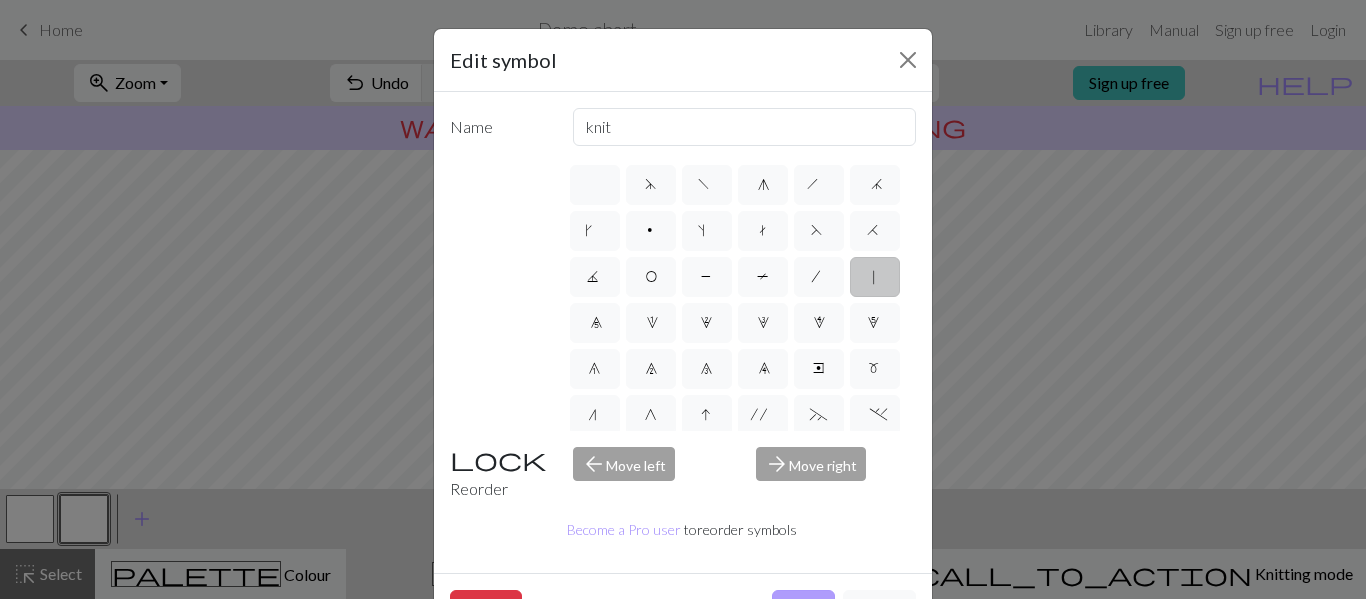 click on "Done" at bounding box center [803, 609] 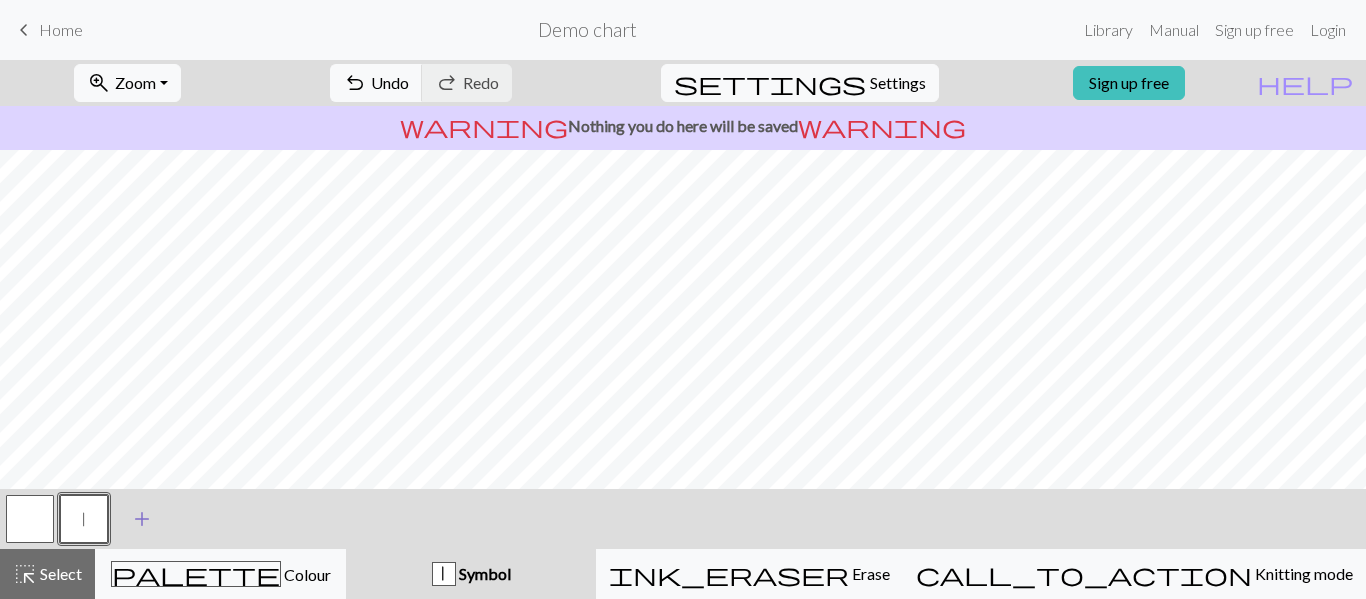 click on "add" at bounding box center (142, 519) 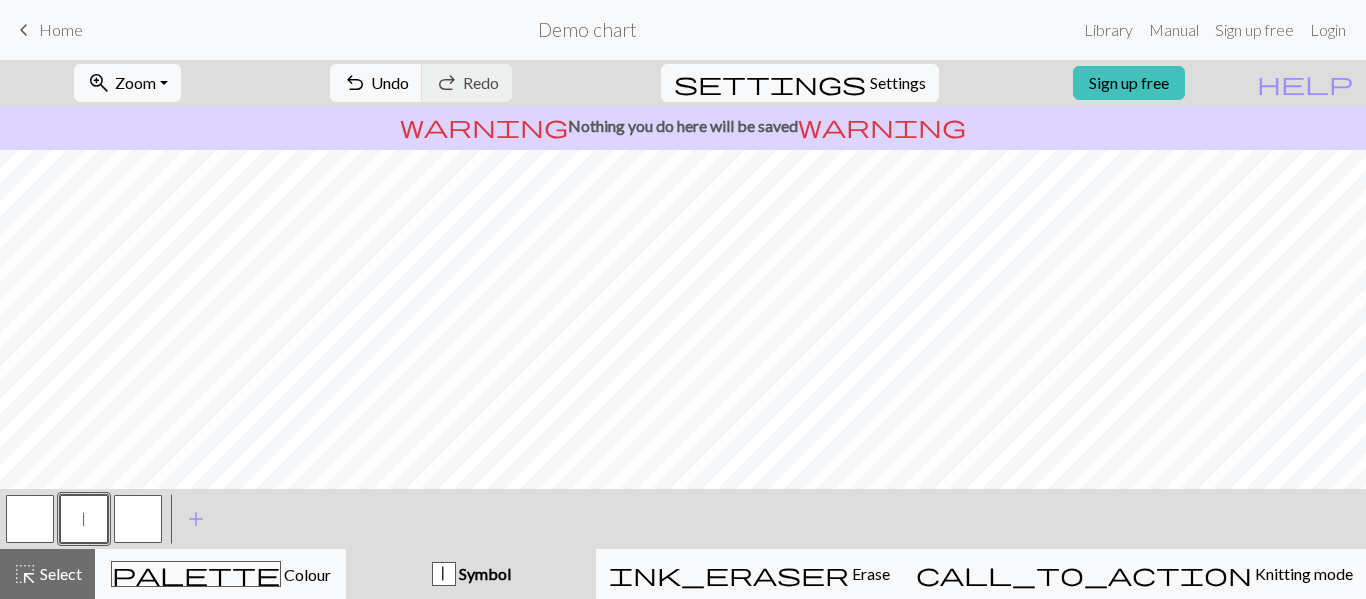 click at bounding box center [138, 519] 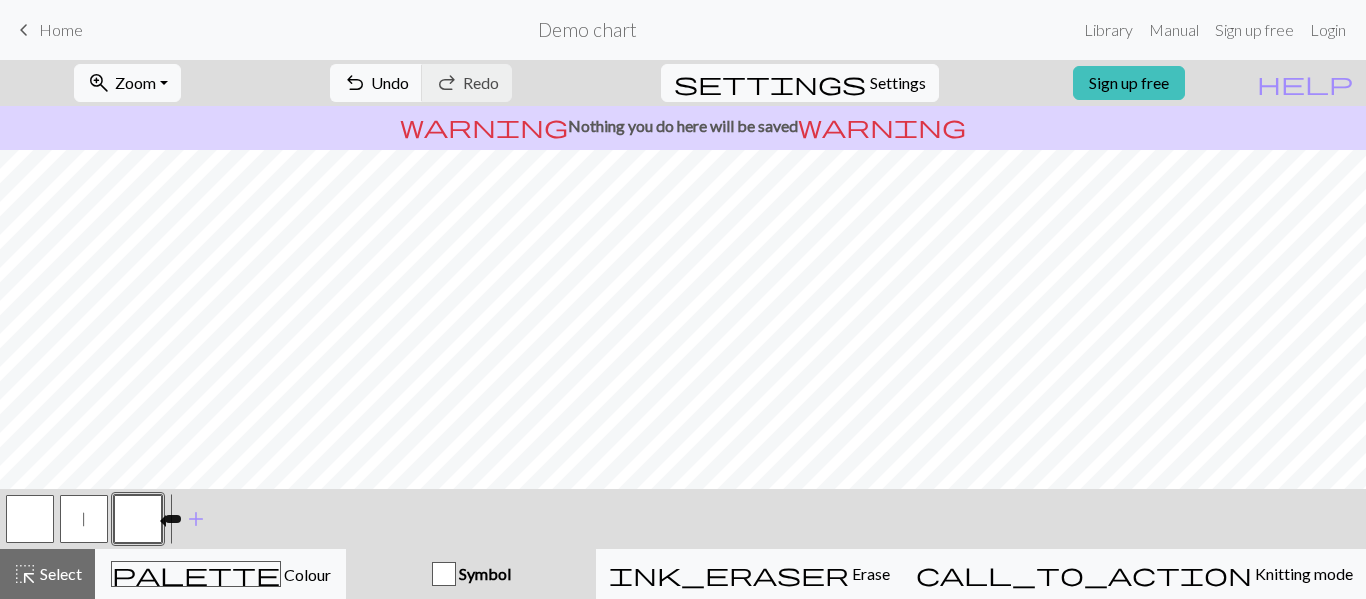 click at bounding box center (138, 519) 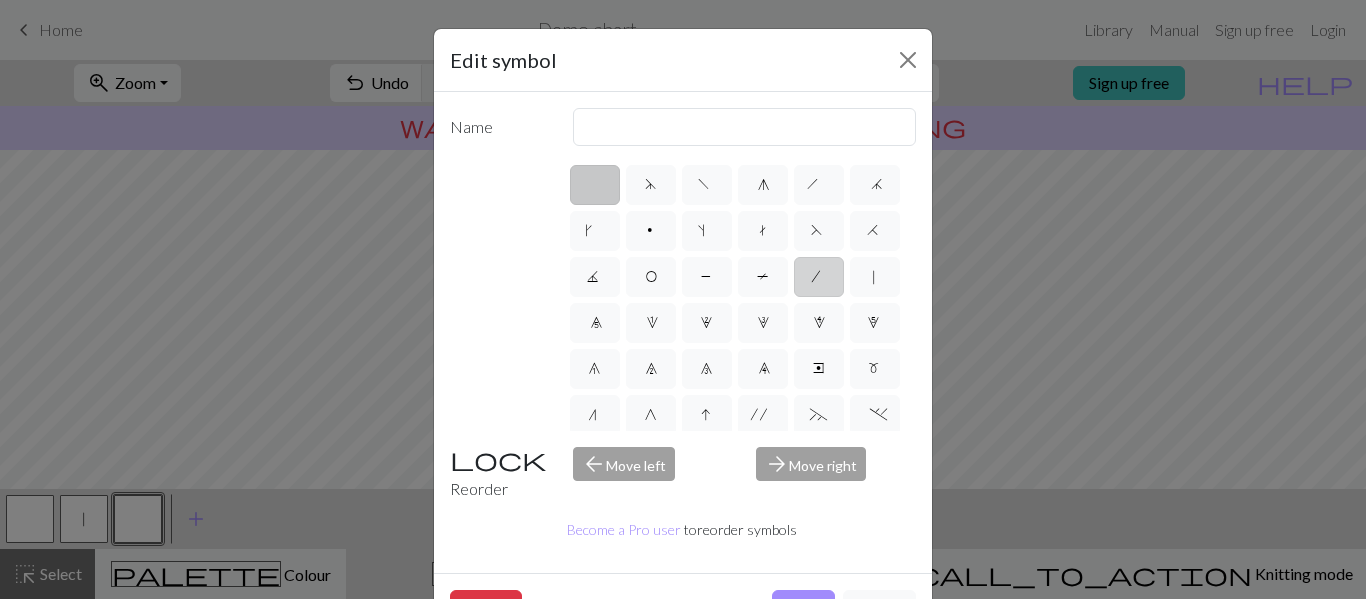 scroll, scrollTop: 1, scrollLeft: 0, axis: vertical 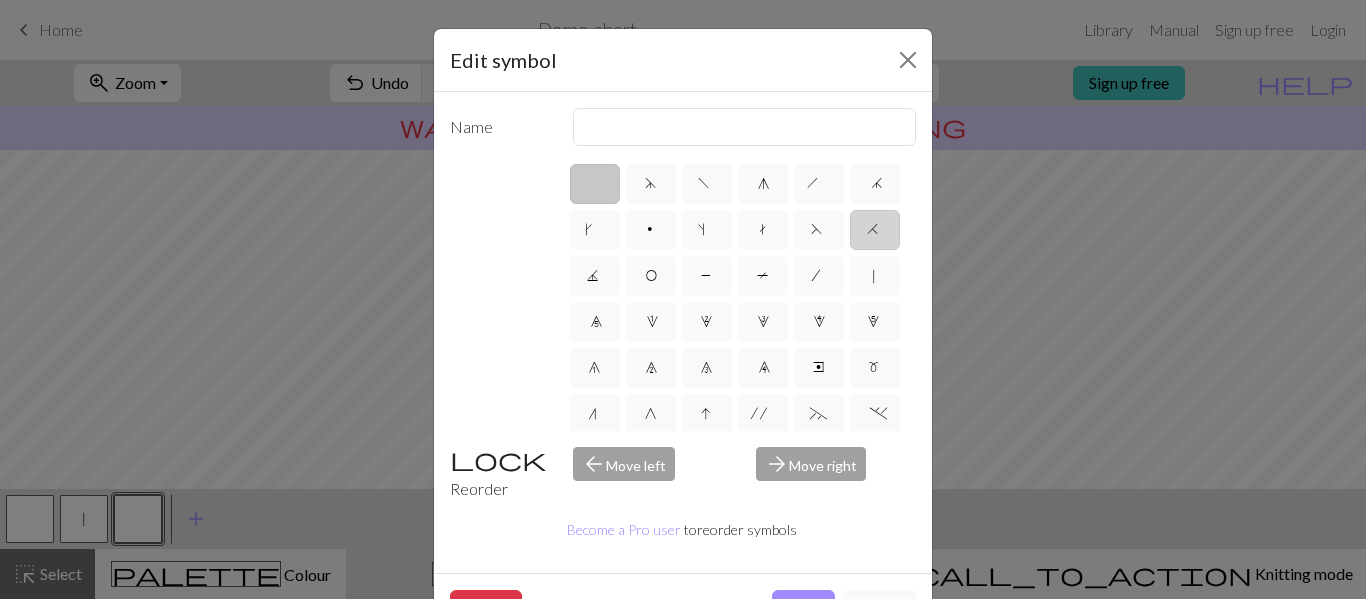 click on "H" at bounding box center [875, 232] 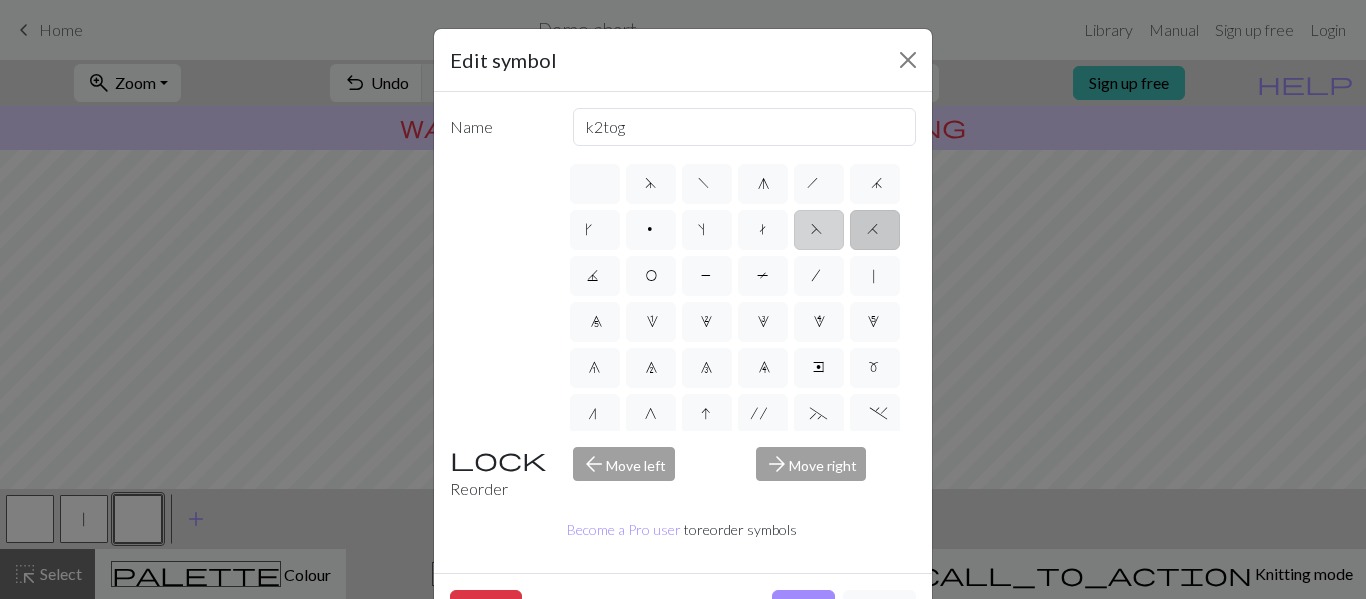 click on "F" at bounding box center (819, 230) 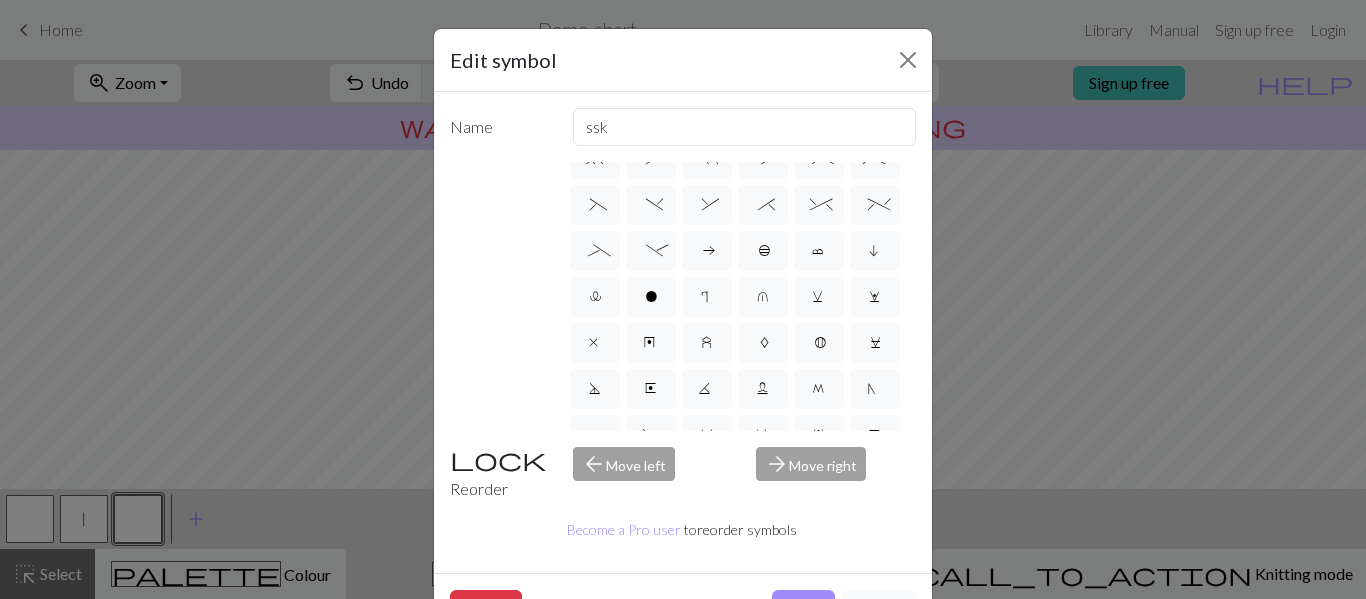 scroll, scrollTop: 318, scrollLeft: 0, axis: vertical 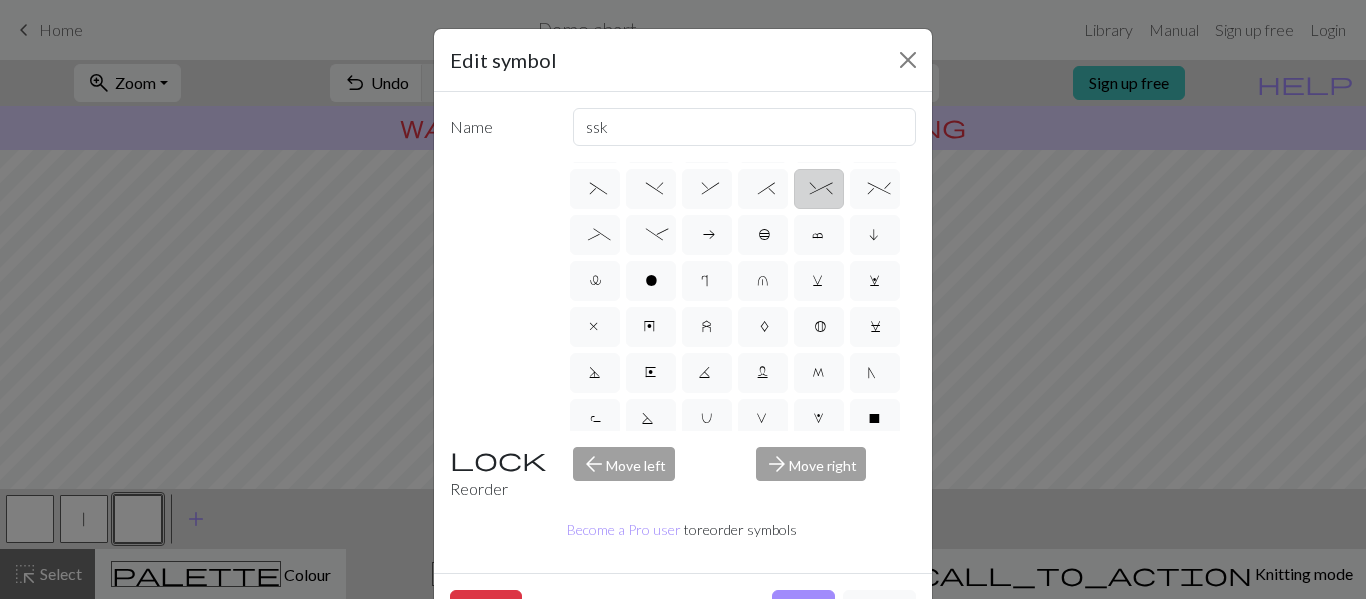 click on "^" at bounding box center [818, 191] 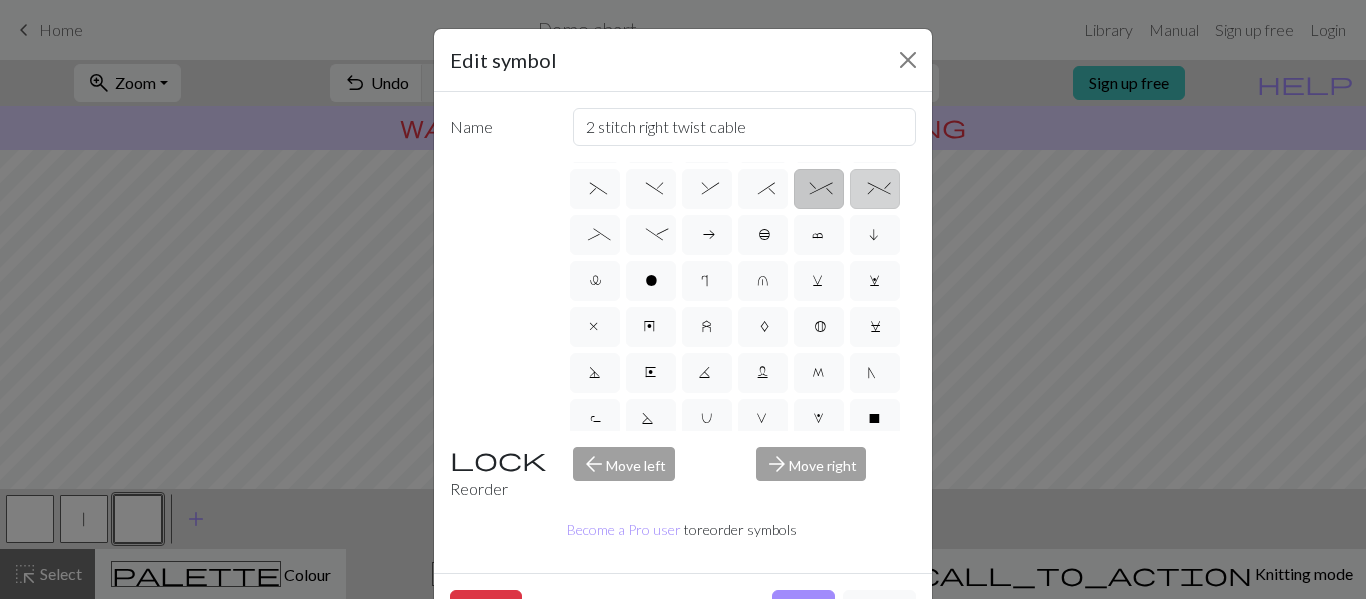 click on "%" at bounding box center [875, 189] 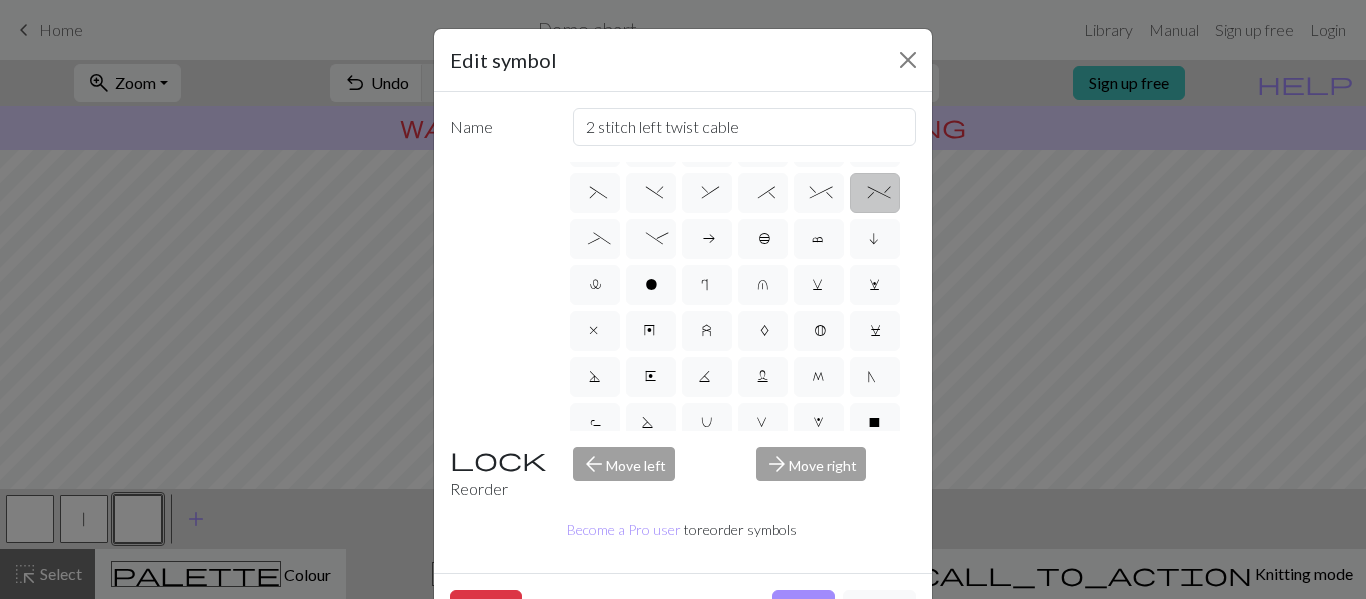 scroll, scrollTop: 315, scrollLeft: 0, axis: vertical 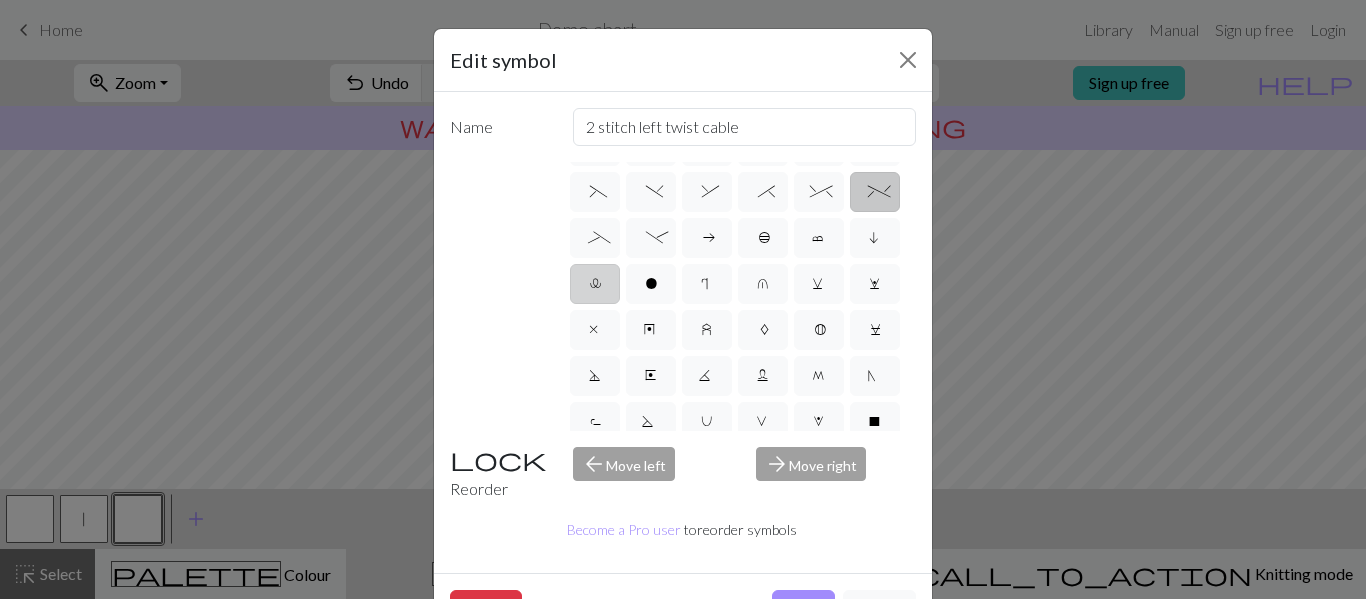 click on "l" at bounding box center (594, 286) 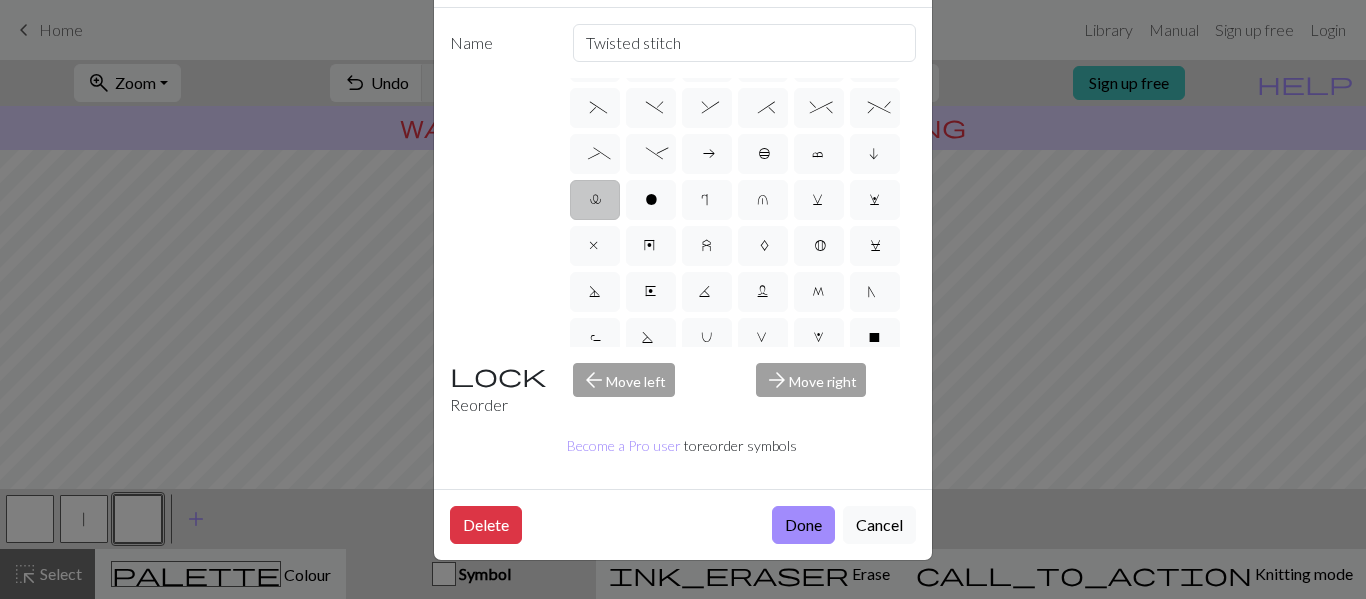 scroll, scrollTop: 85, scrollLeft: 0, axis: vertical 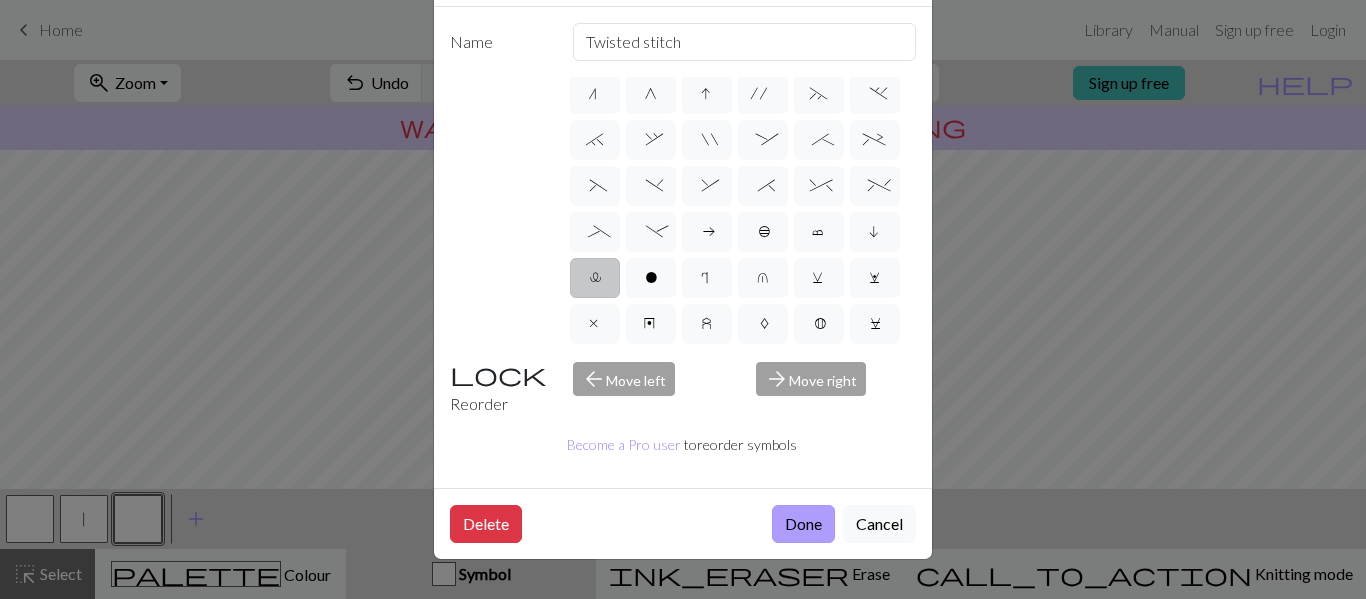 click on "Done" at bounding box center (803, 524) 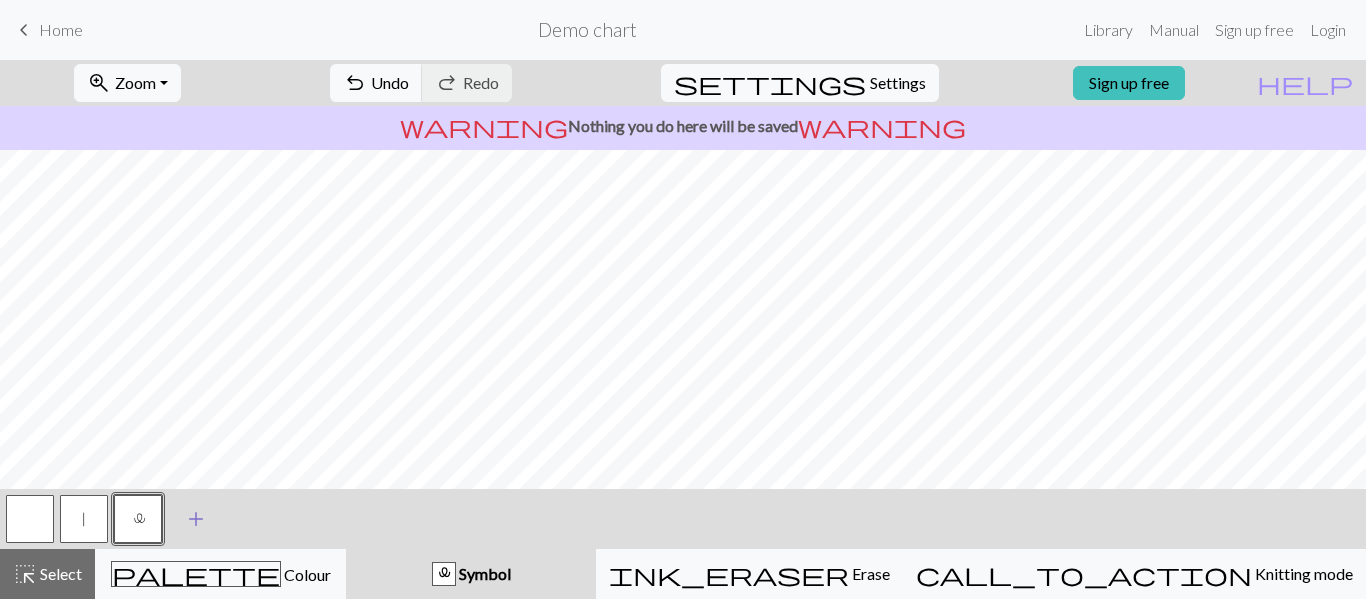 click on "add" at bounding box center [196, 519] 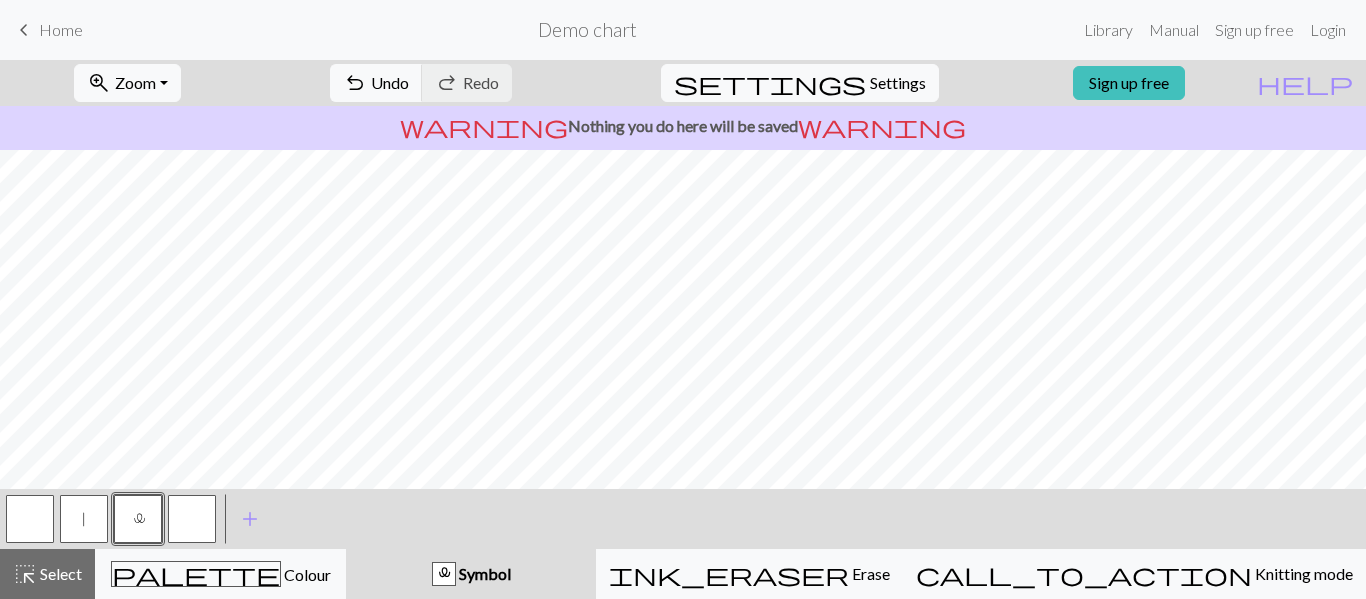 click at bounding box center [192, 519] 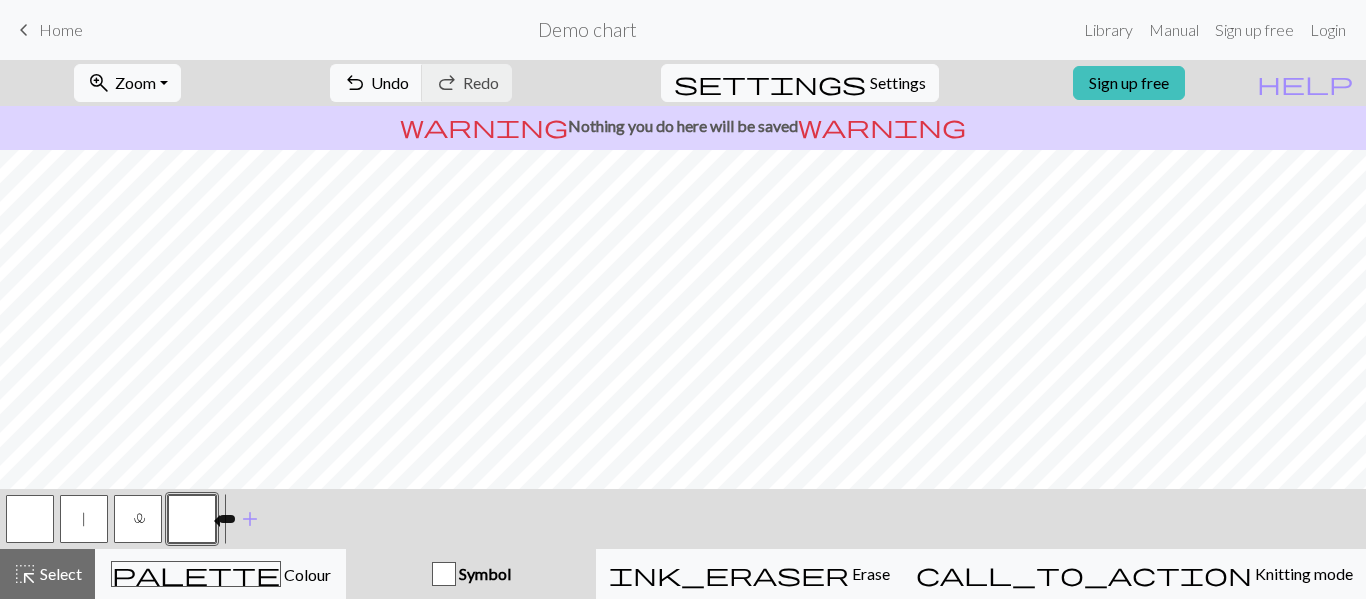 click at bounding box center [192, 519] 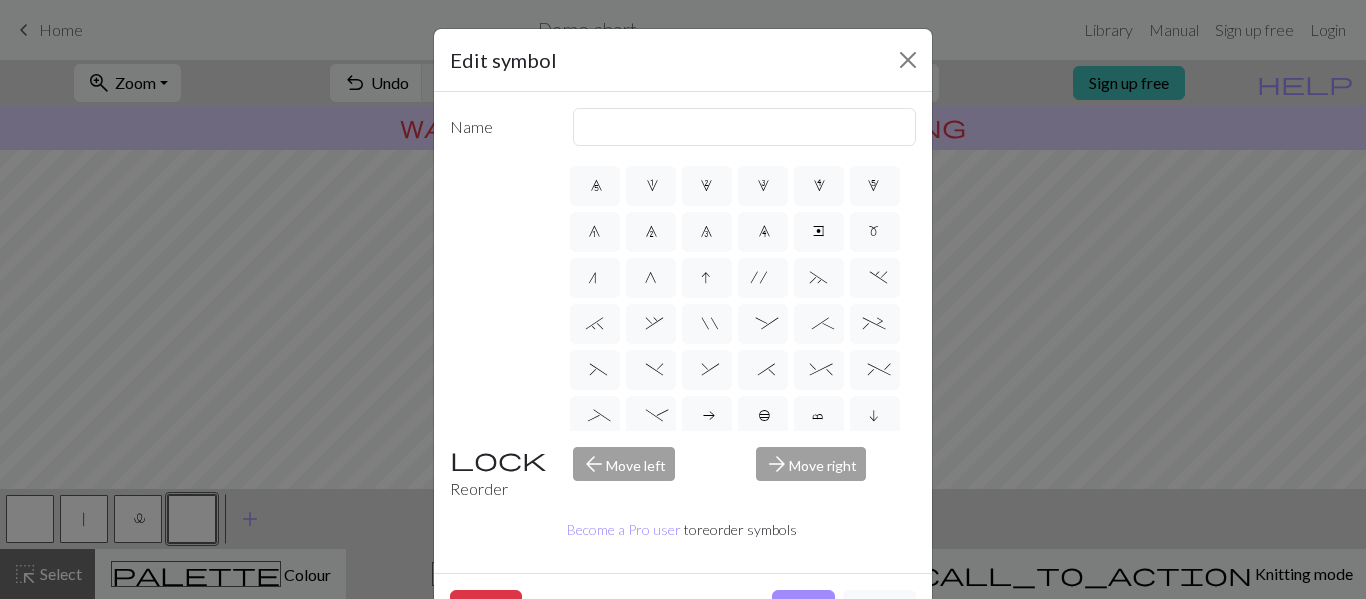scroll, scrollTop: 136, scrollLeft: 0, axis: vertical 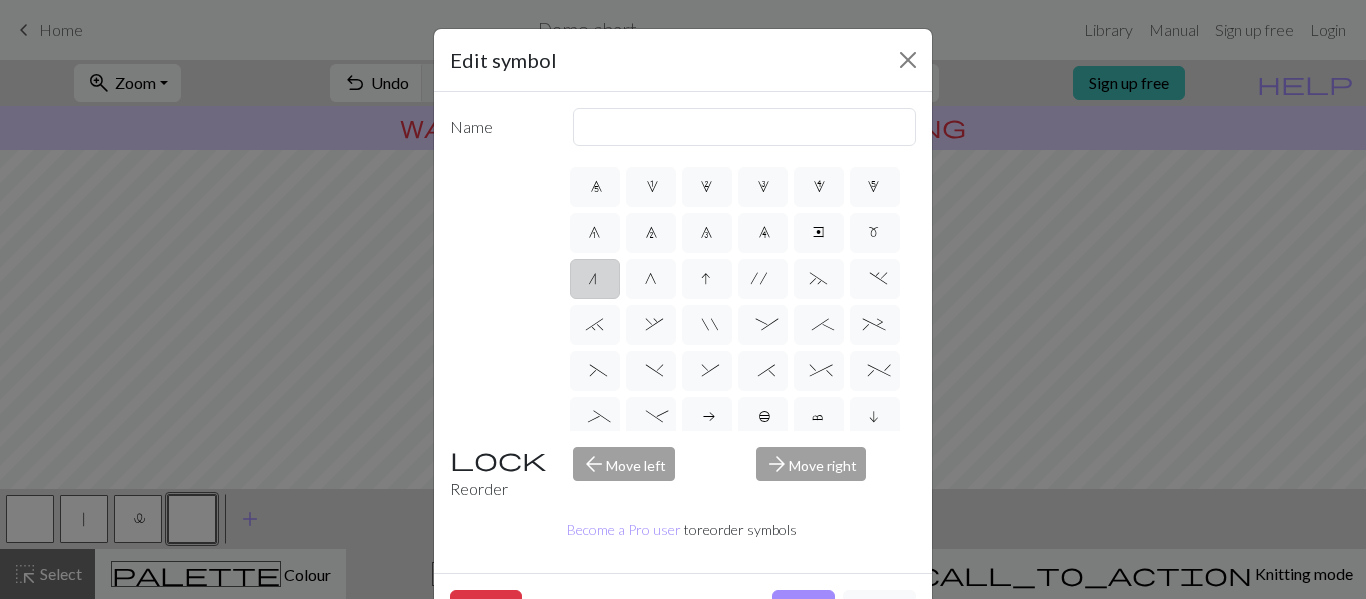 click on "n" at bounding box center [595, 279] 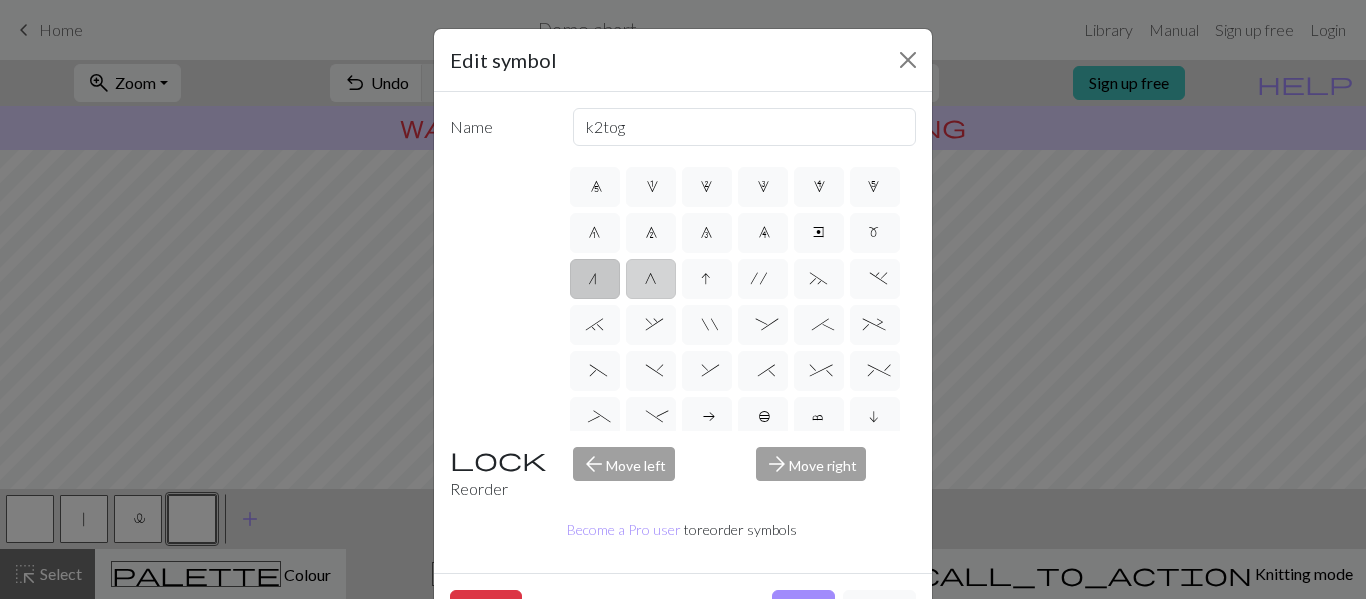 click on "G" at bounding box center [651, 279] 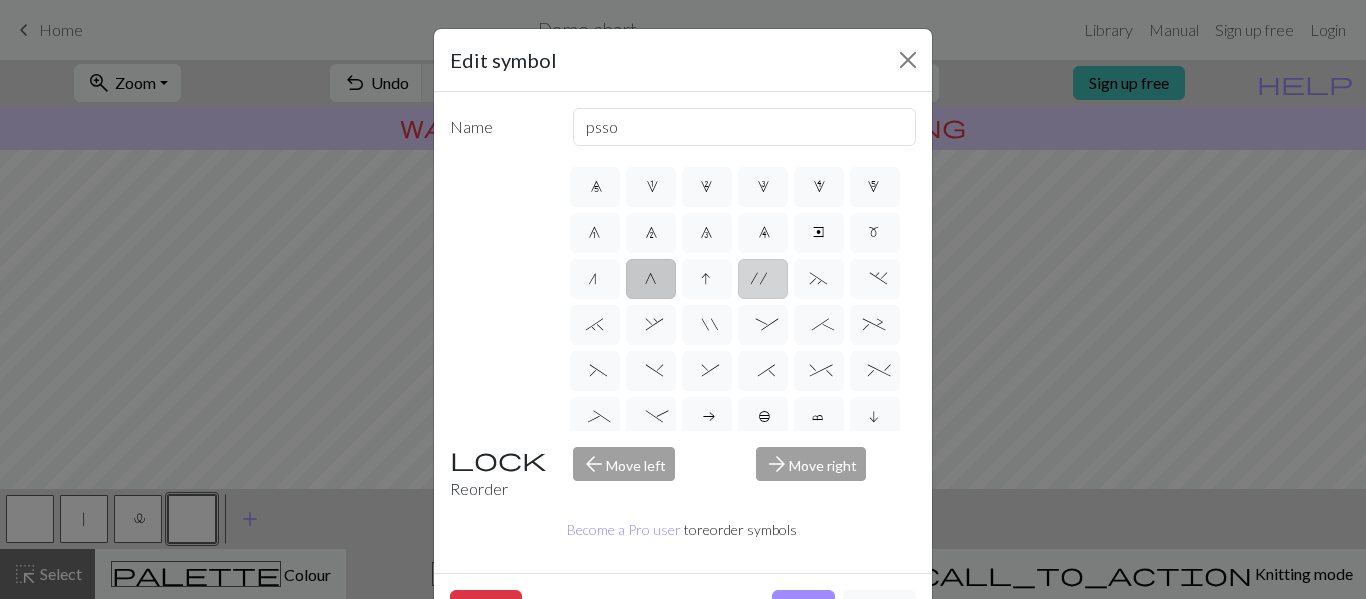 click on "'" at bounding box center (763, 281) 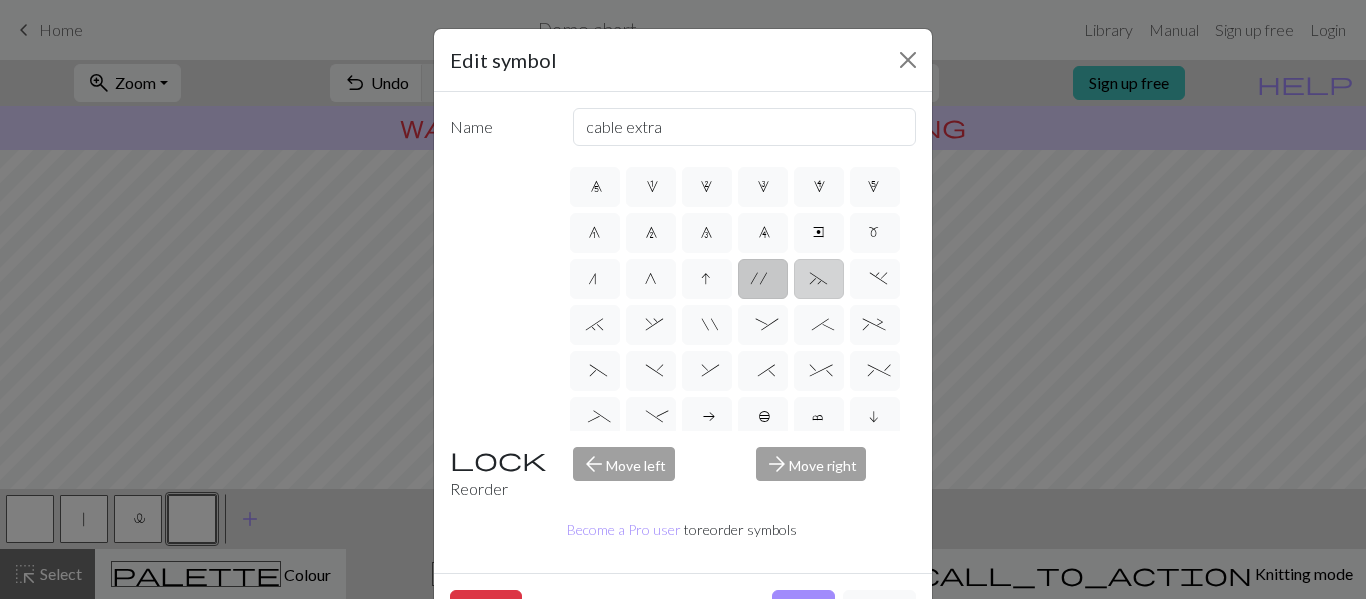 click on "~" at bounding box center (819, 281) 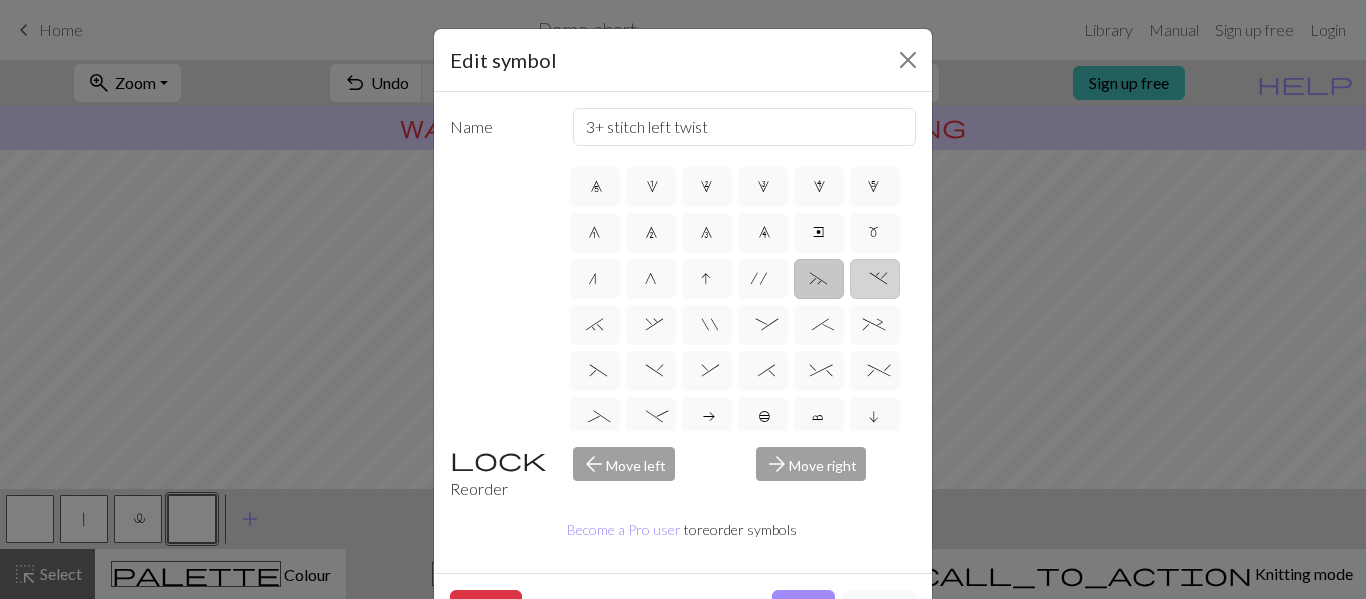 click on "." at bounding box center (874, 281) 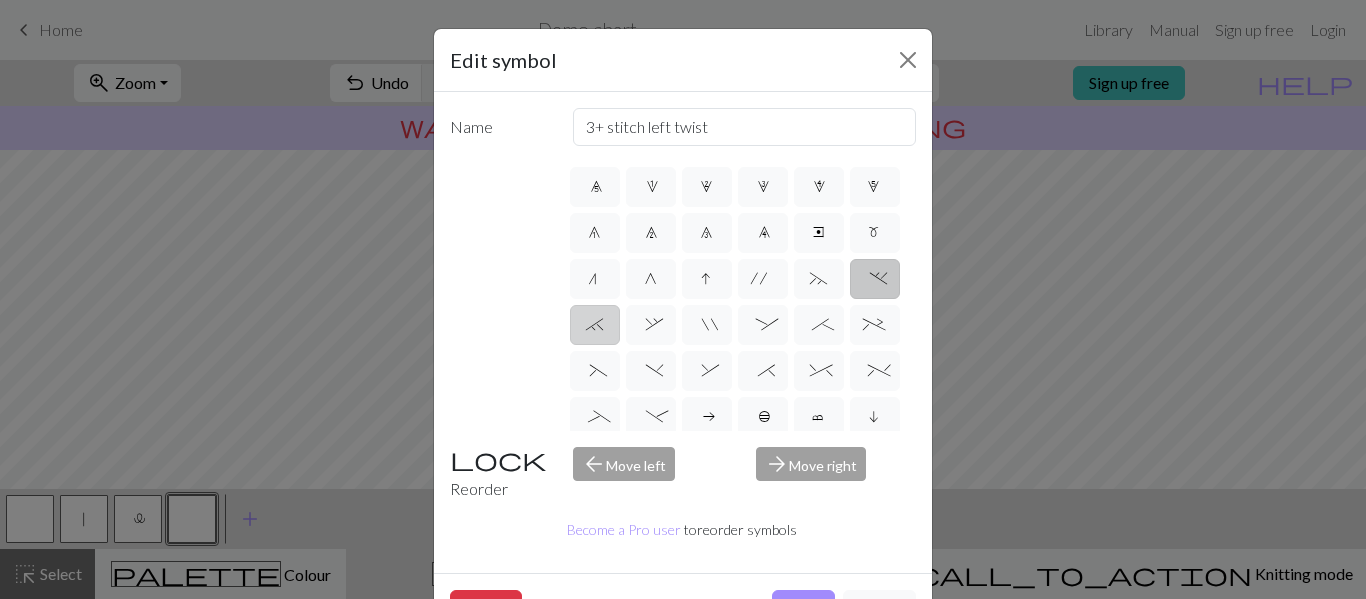 click on "`" at bounding box center (595, 327) 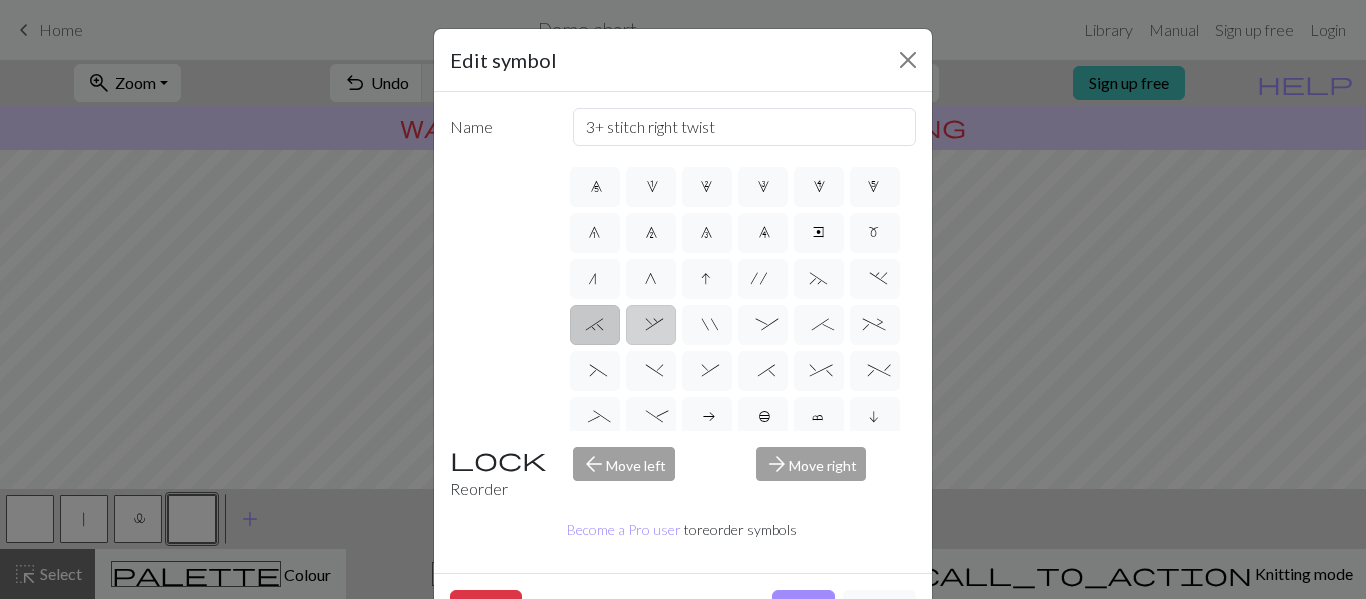click on "," at bounding box center (651, 325) 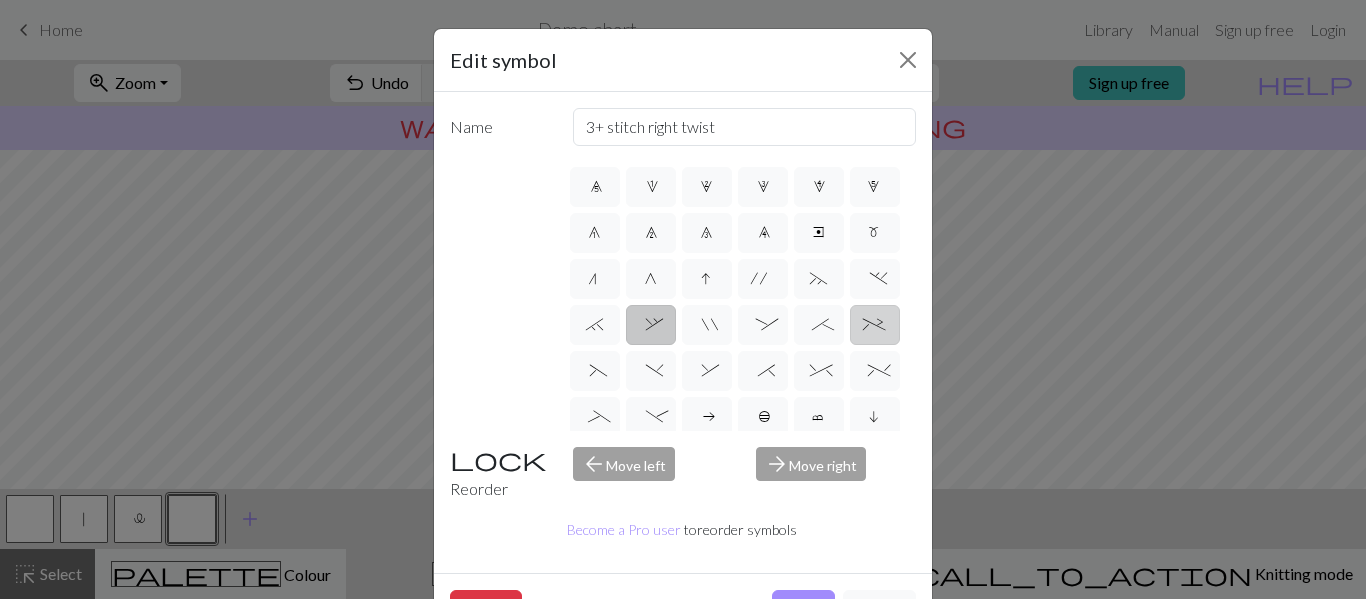 click on "+" at bounding box center (875, 327) 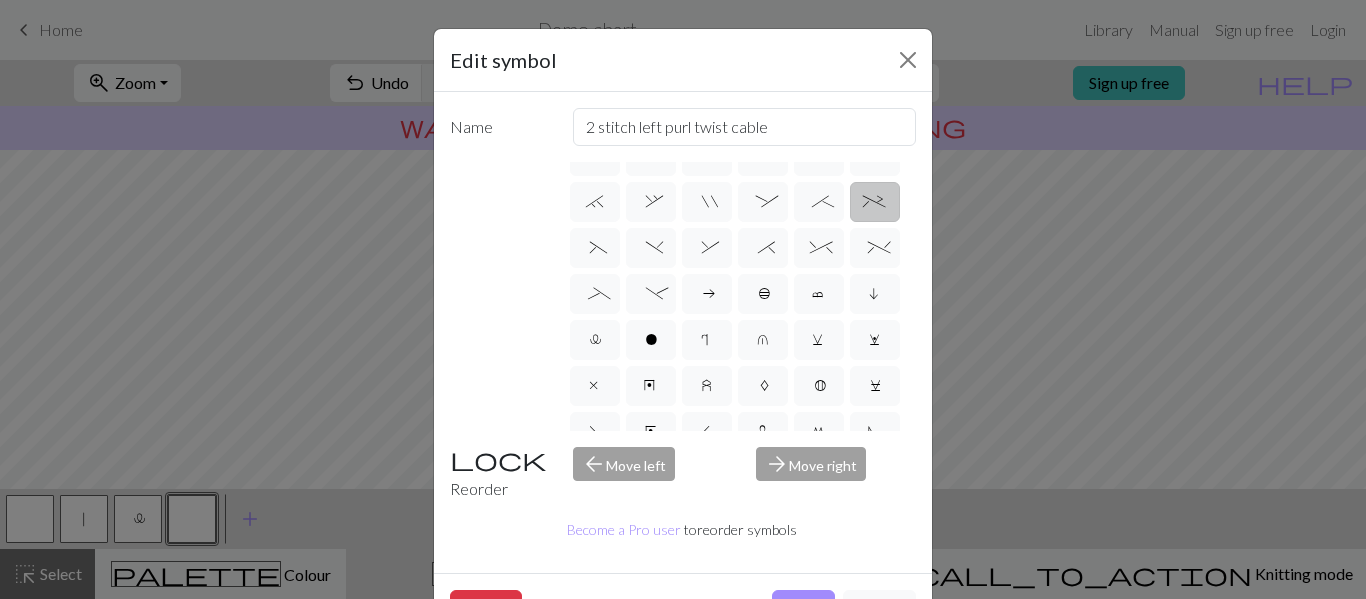 scroll, scrollTop: 258, scrollLeft: 0, axis: vertical 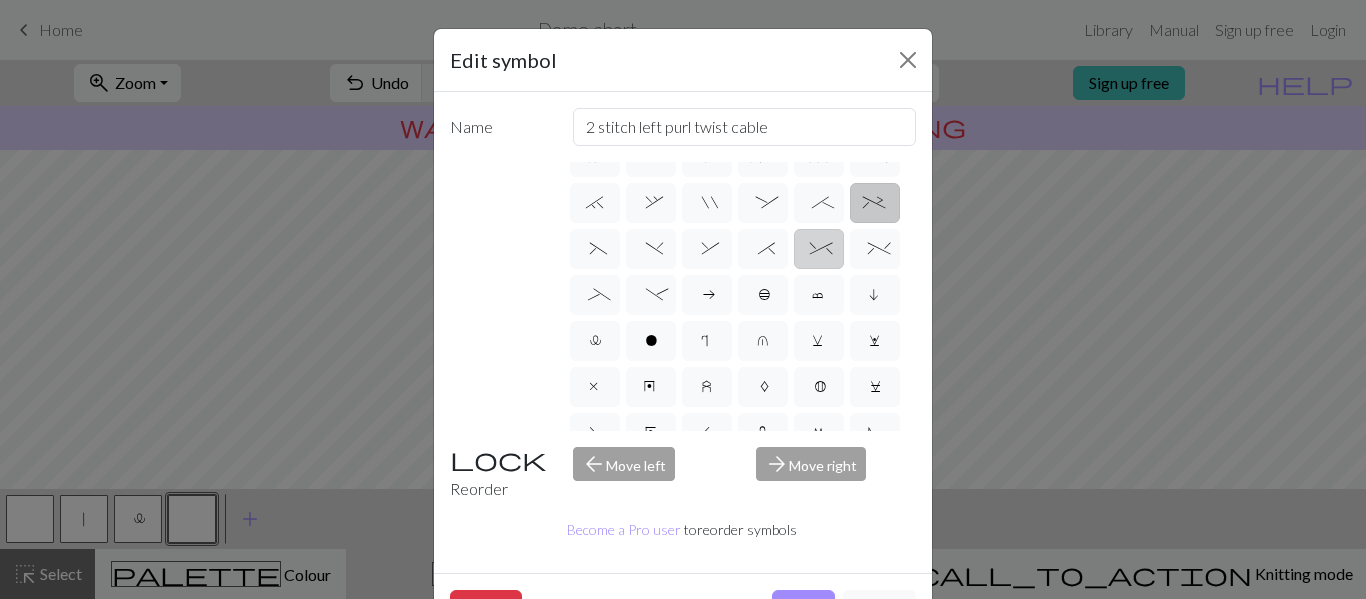 click on "^" at bounding box center (818, 251) 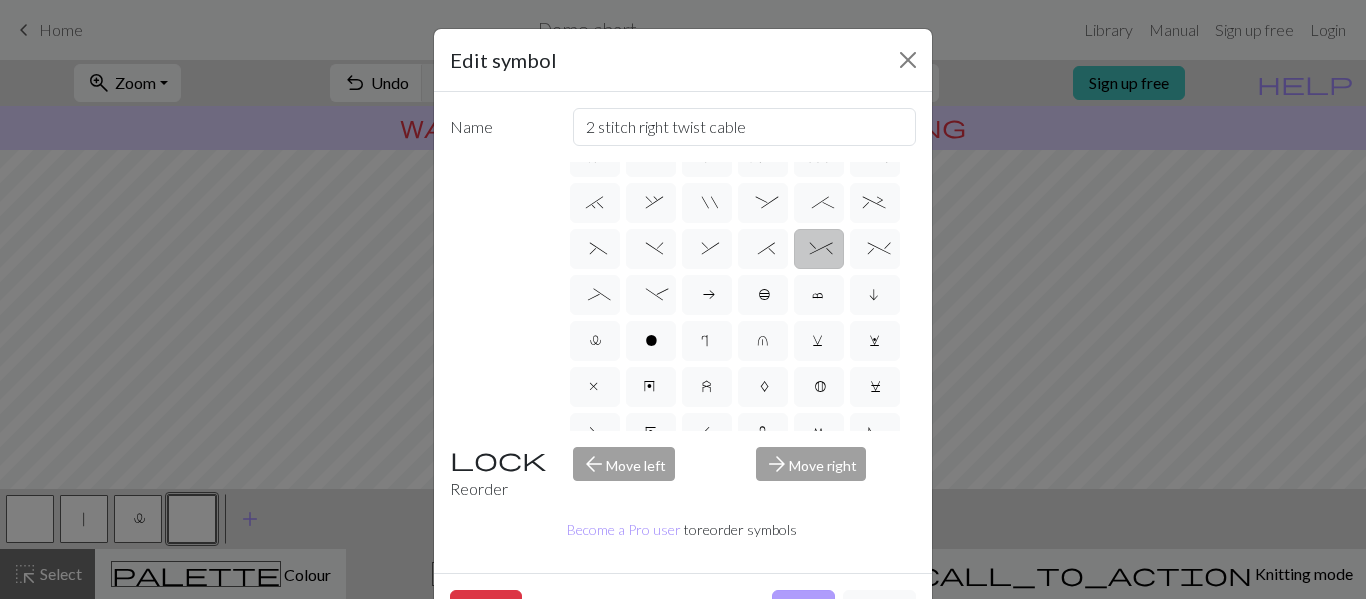 click on "Done" at bounding box center [803, 609] 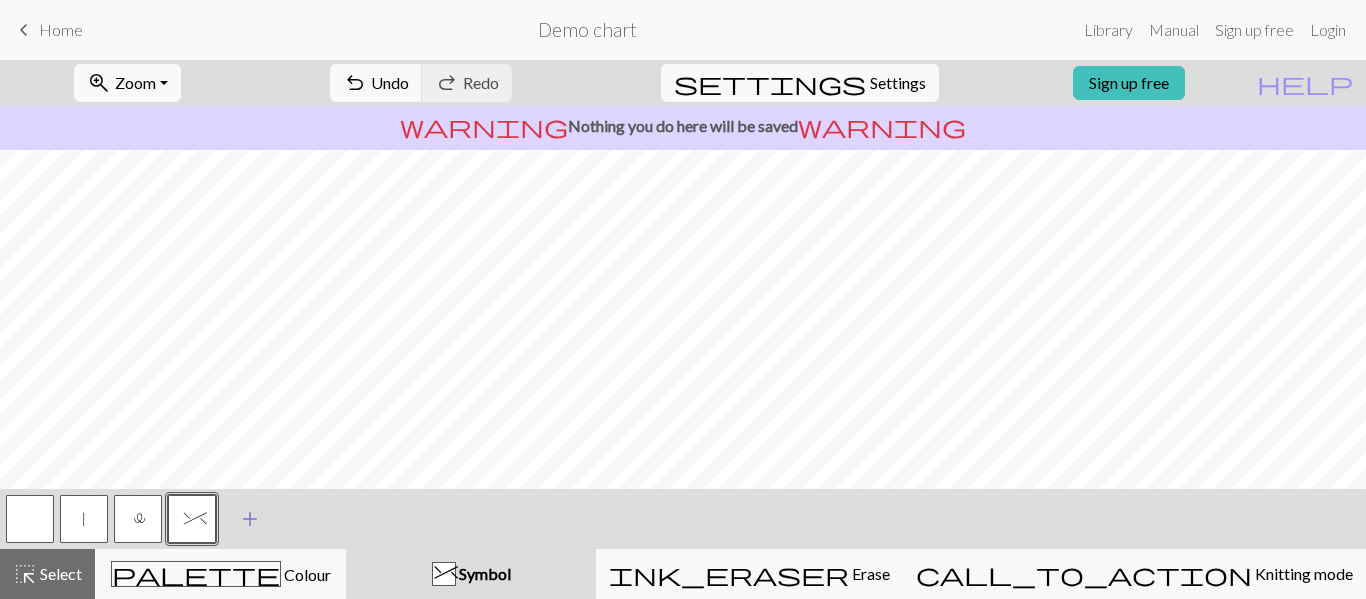 click on "add" at bounding box center (250, 519) 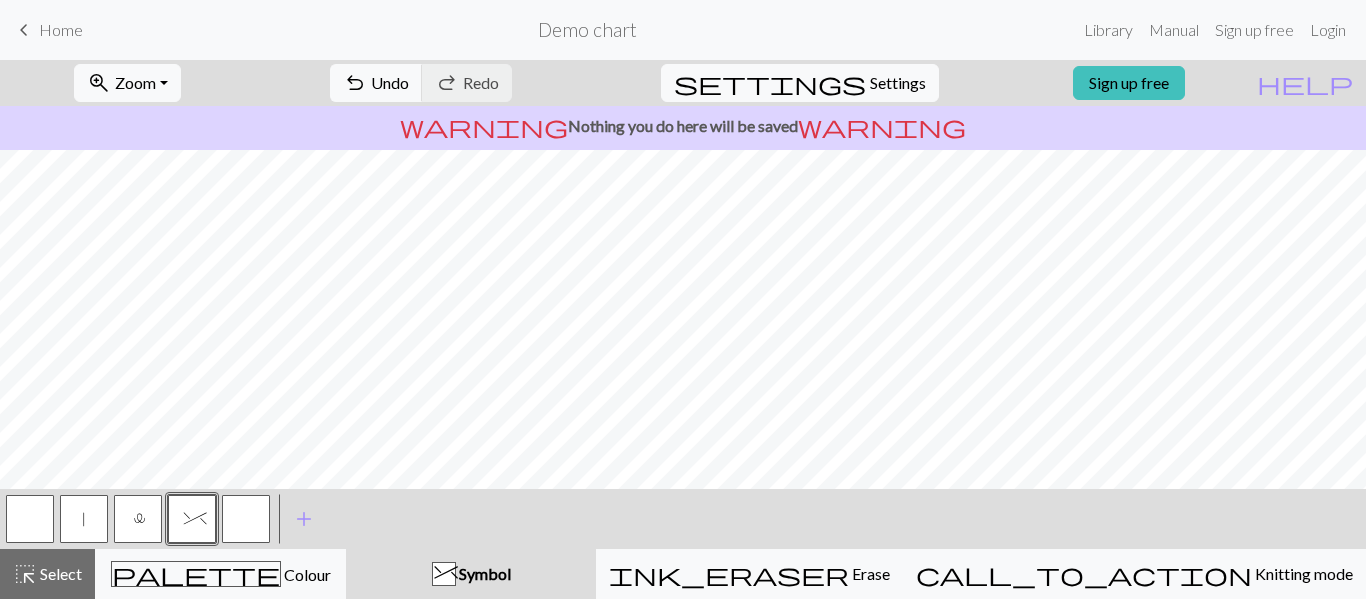 click at bounding box center [246, 519] 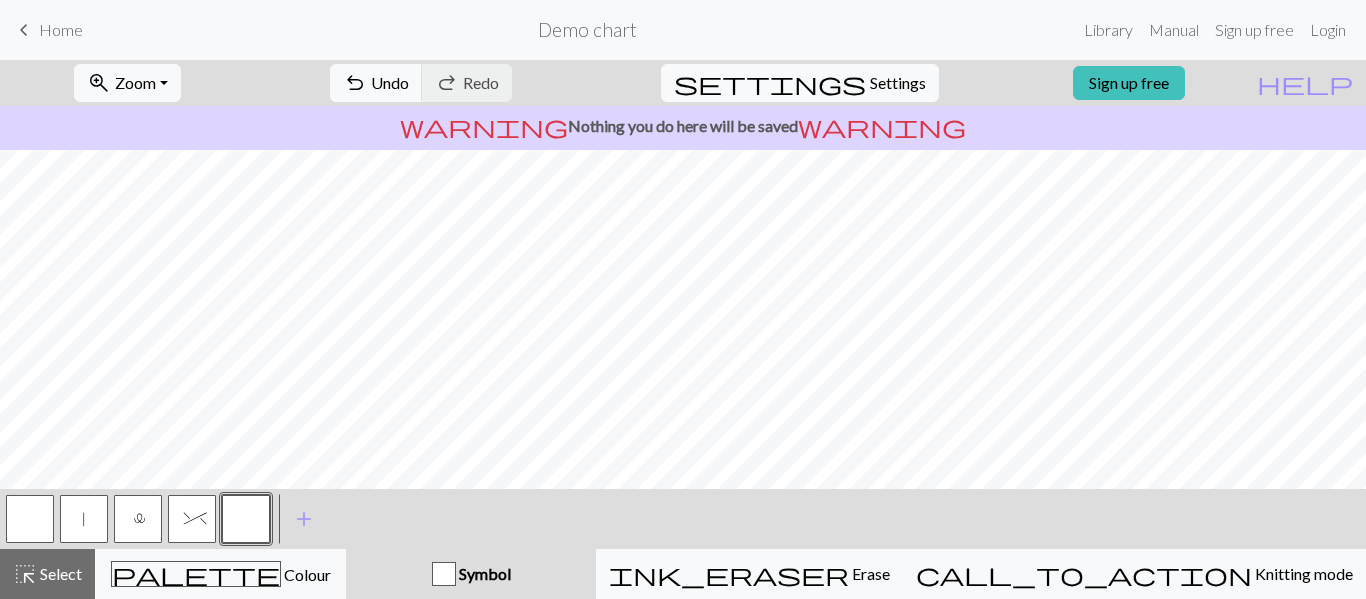 click at bounding box center [246, 519] 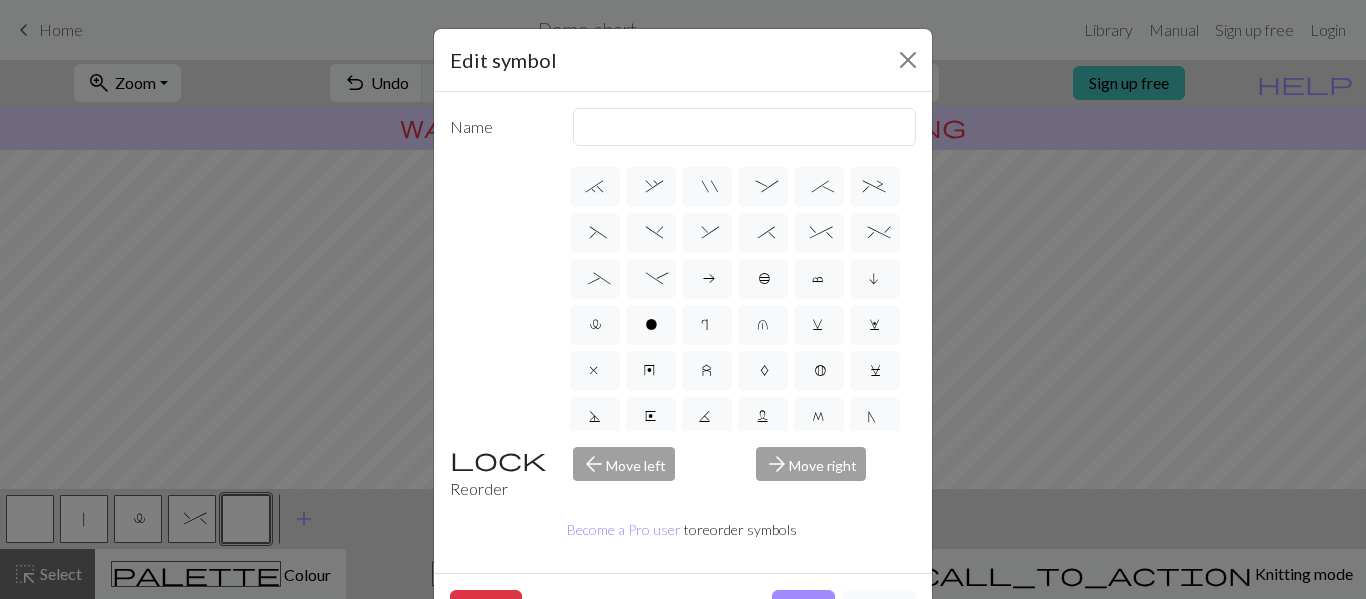 scroll, scrollTop: 292, scrollLeft: 0, axis: vertical 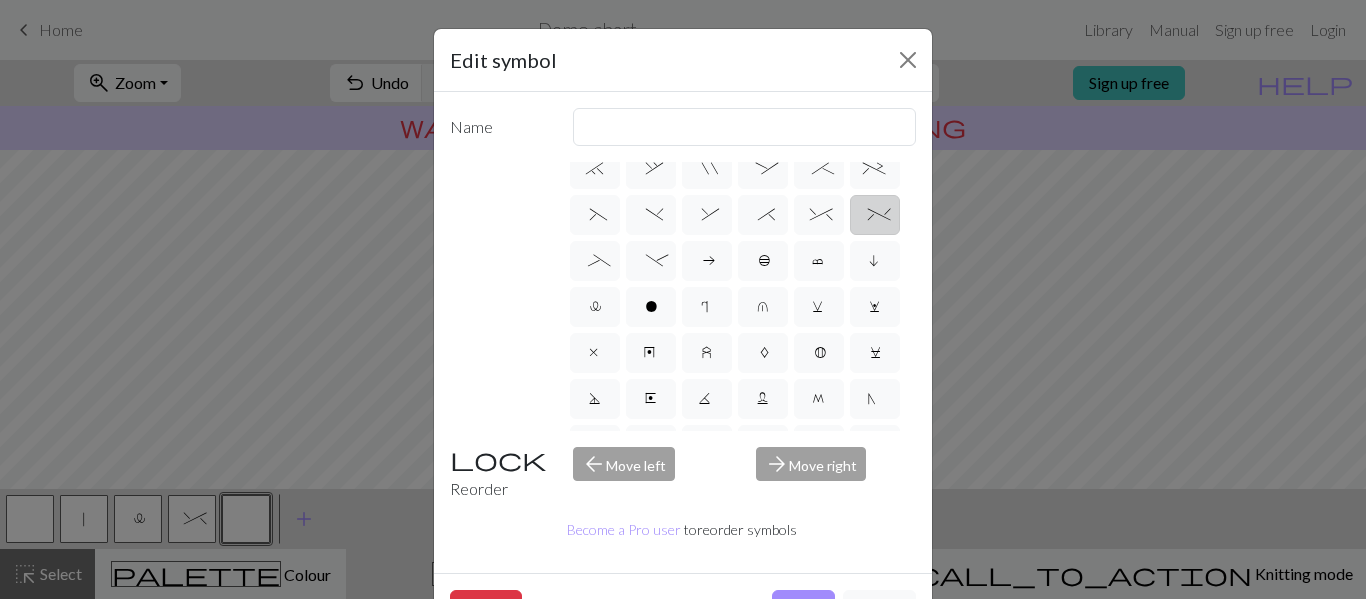 click on "%" at bounding box center [875, 217] 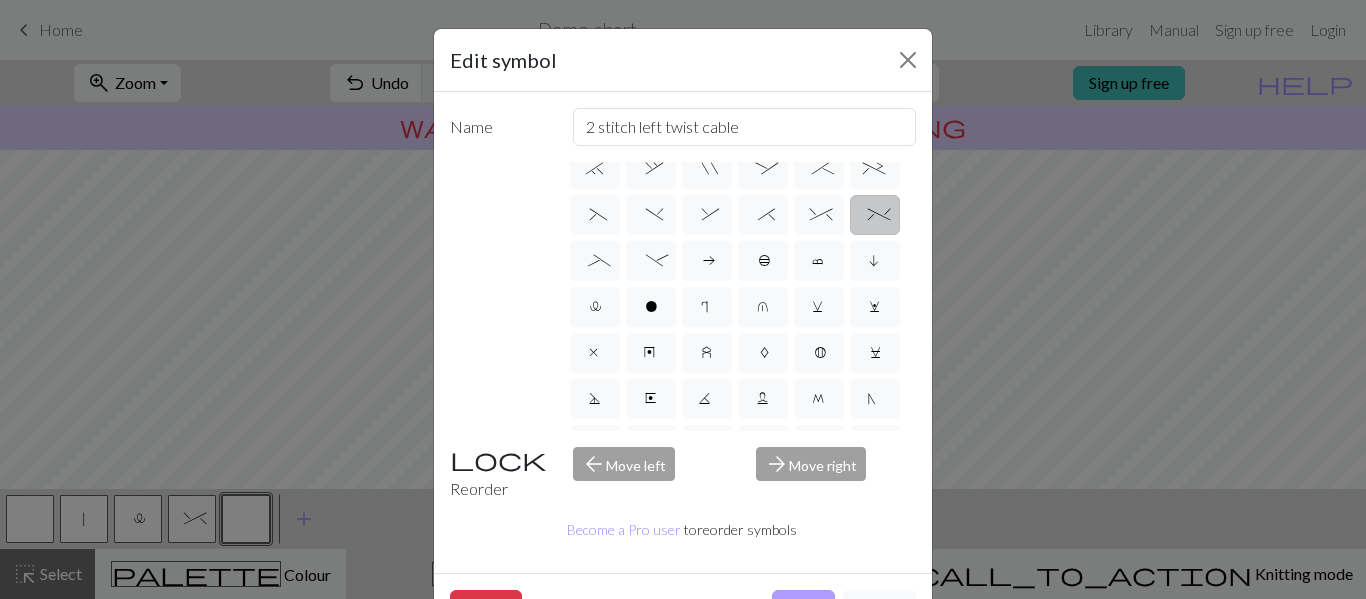 click on "Done" at bounding box center (803, 609) 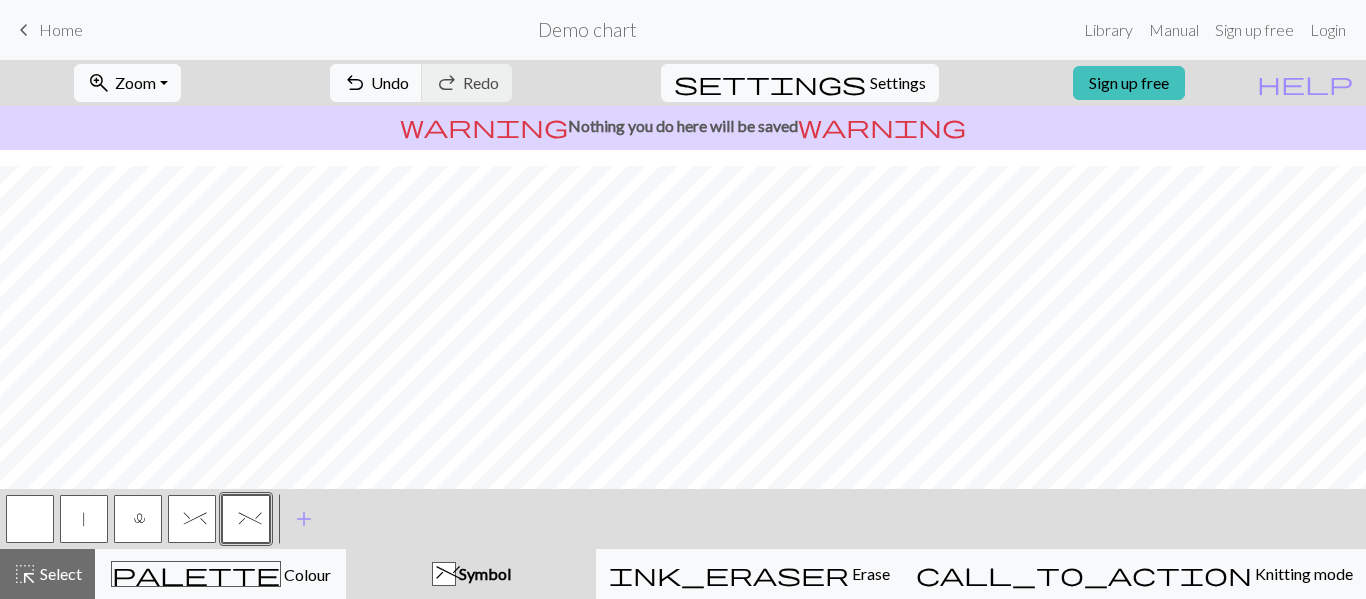 scroll, scrollTop: 162, scrollLeft: 0, axis: vertical 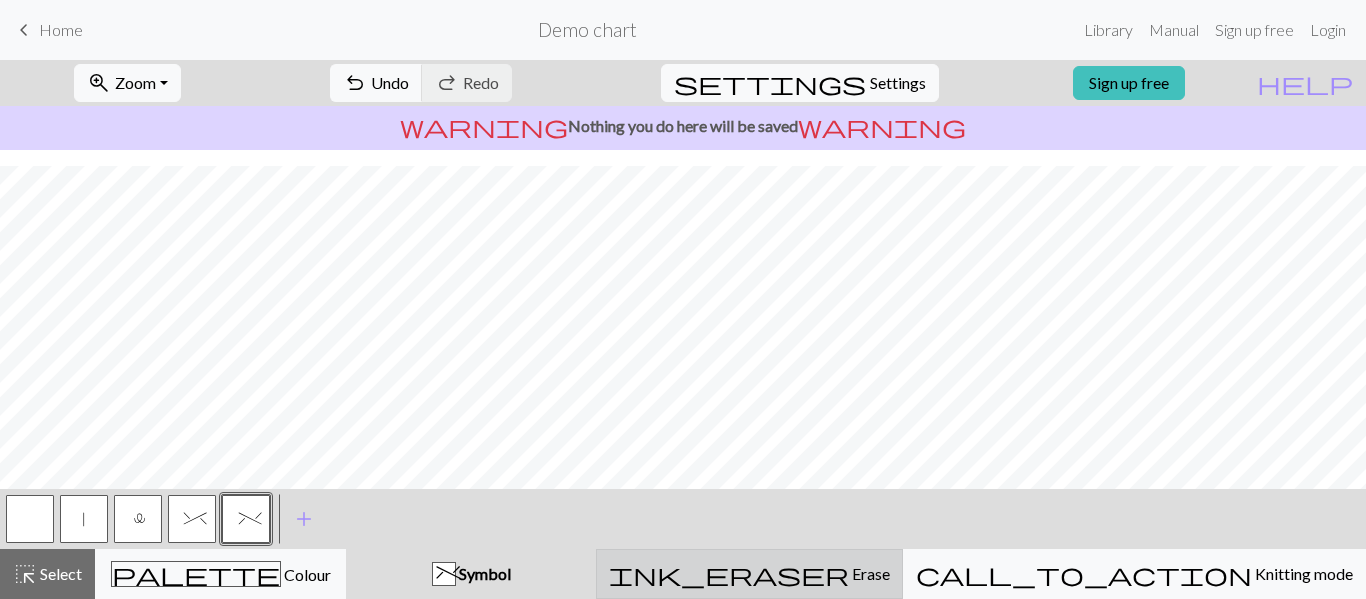 click on "ink_eraser" at bounding box center (729, 574) 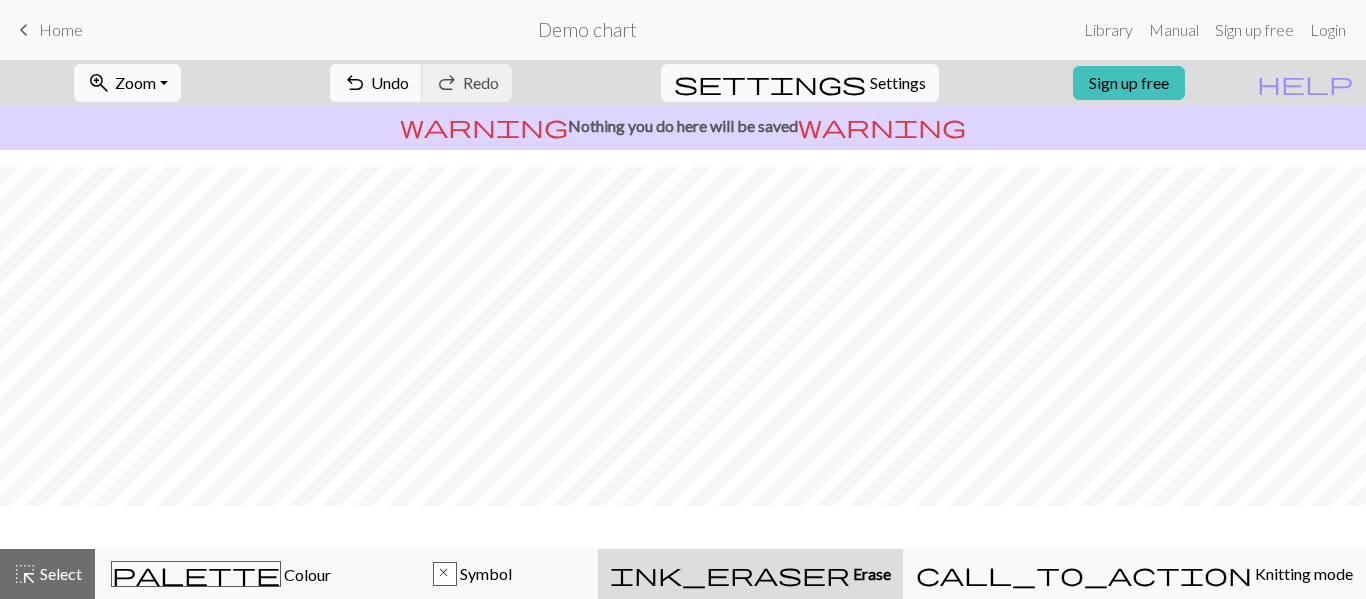 scroll, scrollTop: 103, scrollLeft: 0, axis: vertical 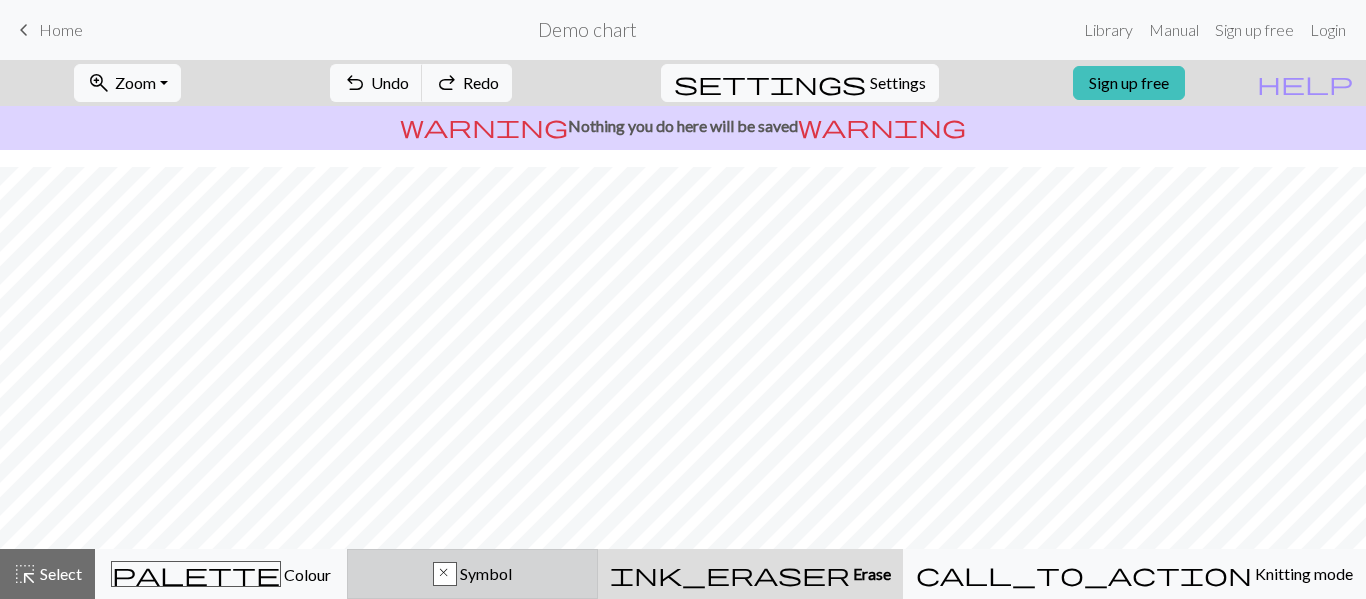 click on "Symbol" at bounding box center [484, 573] 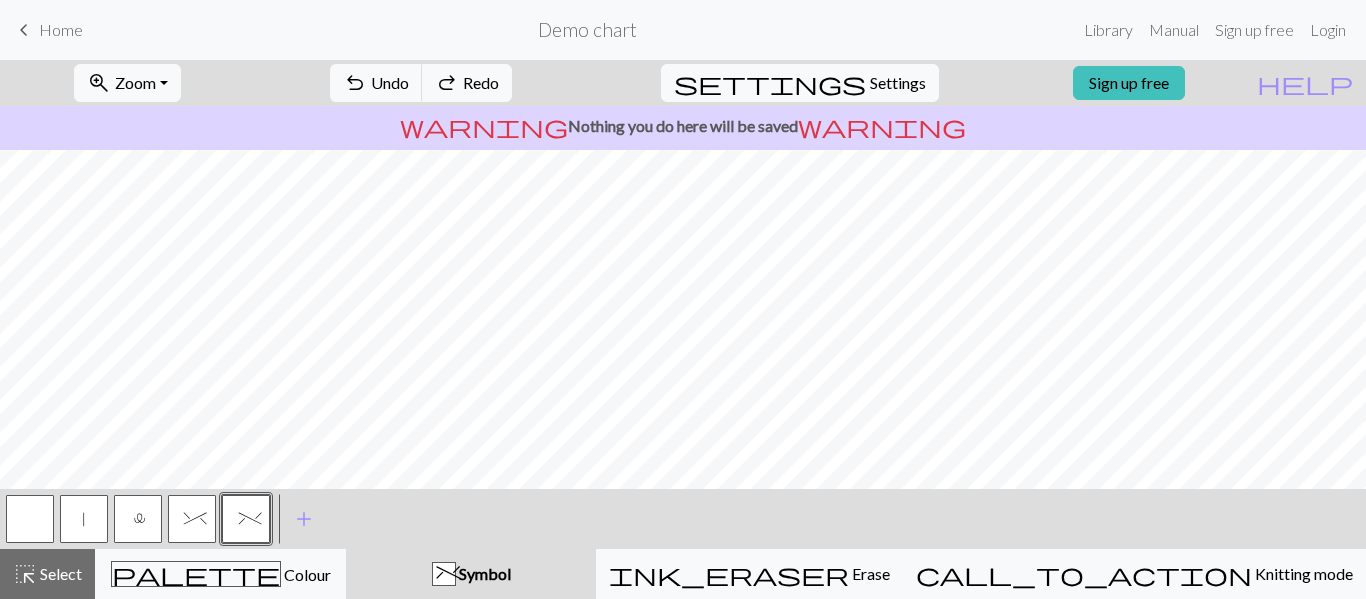 click at bounding box center [30, 519] 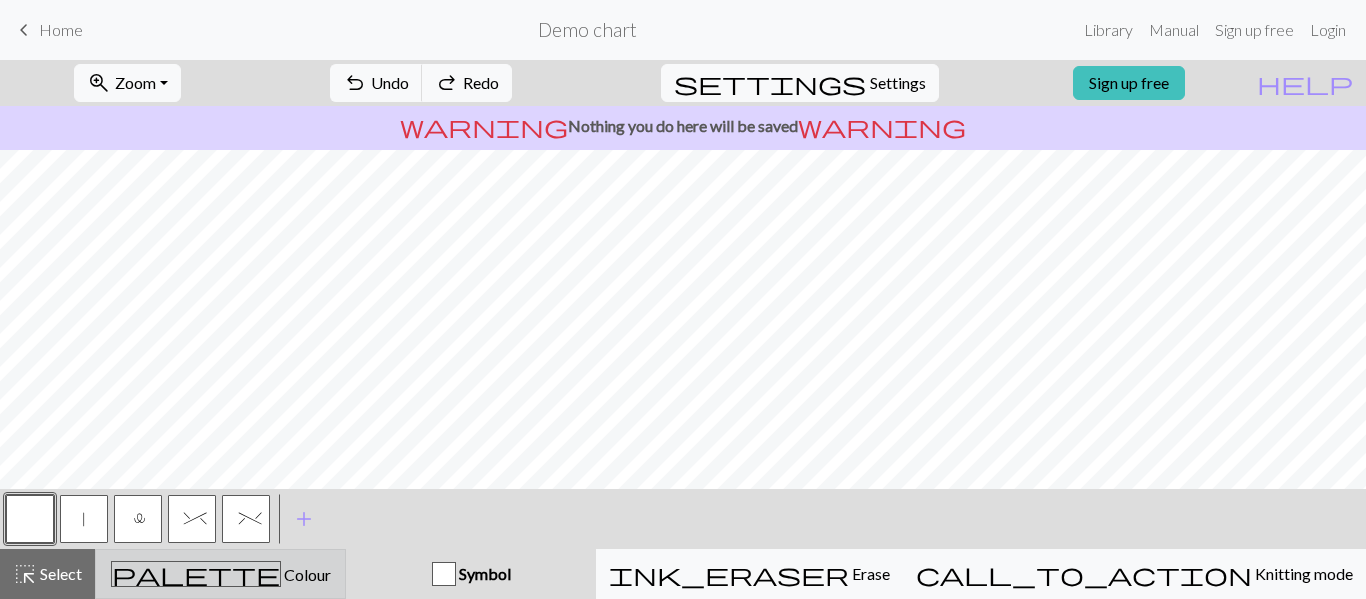 click on "palette   Colour   Colour" at bounding box center (220, 574) 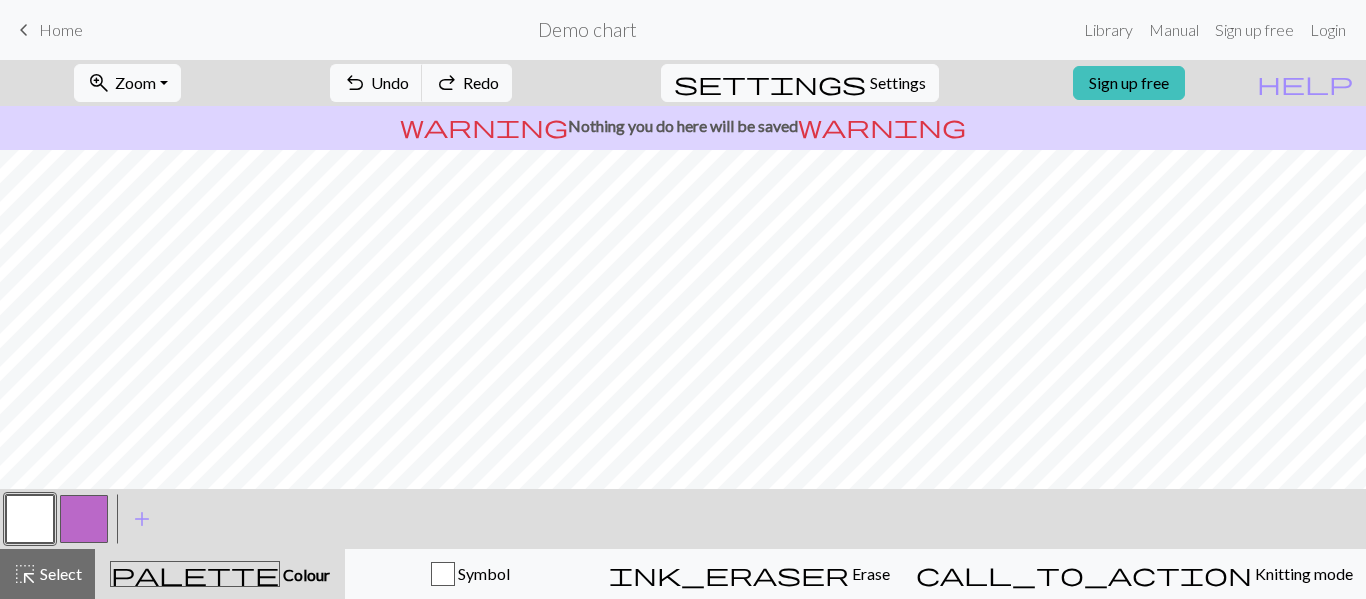 click at bounding box center [30, 519] 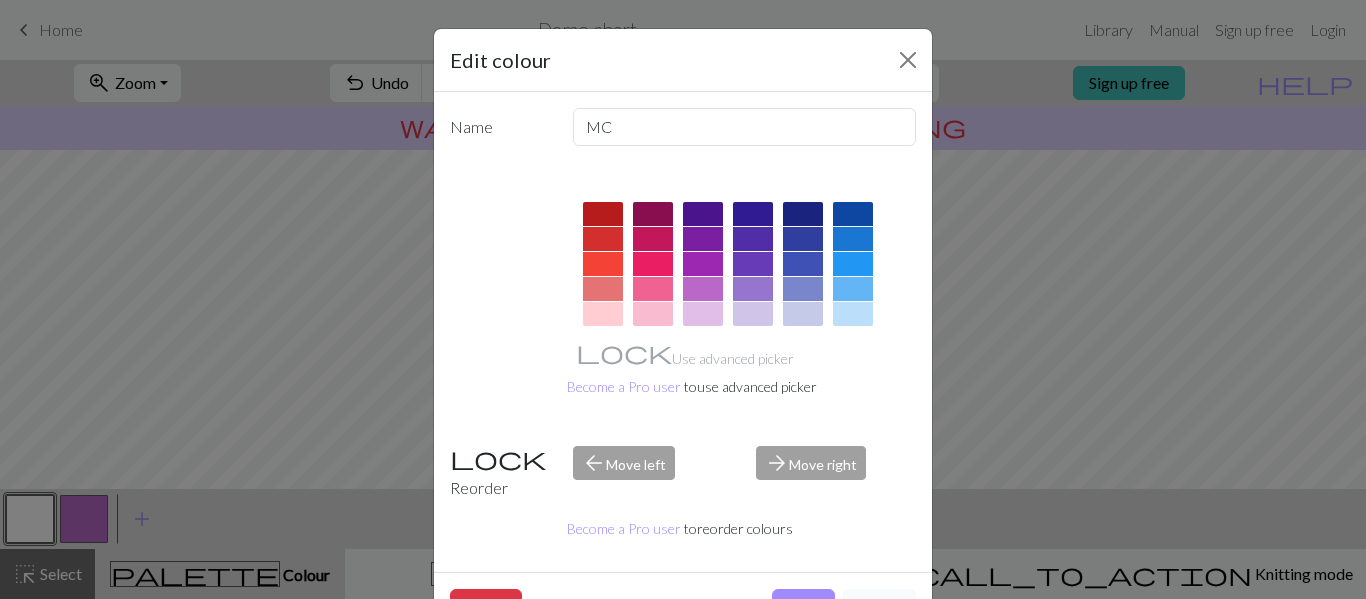 click on "Cancel" at bounding box center (879, 608) 